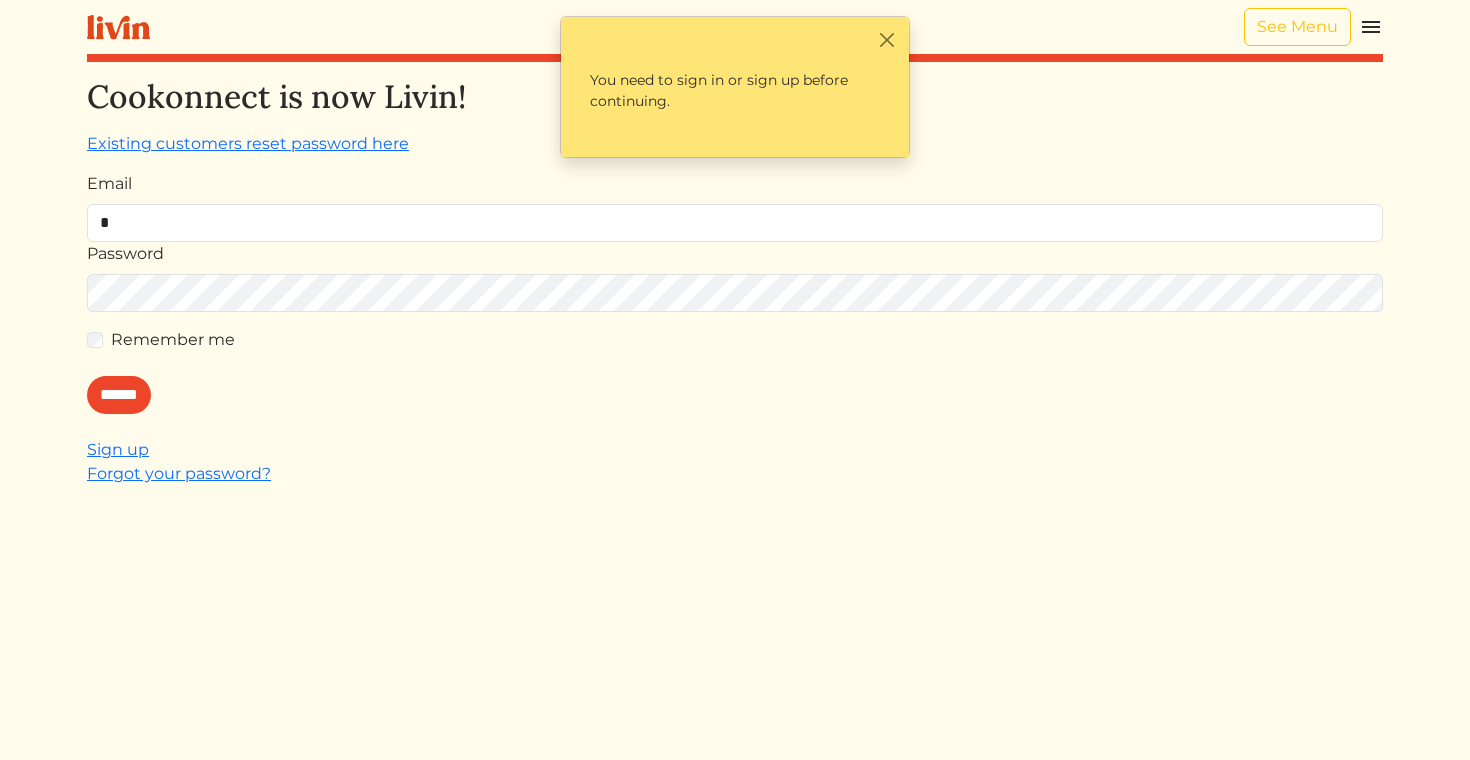 scroll, scrollTop: 0, scrollLeft: 0, axis: both 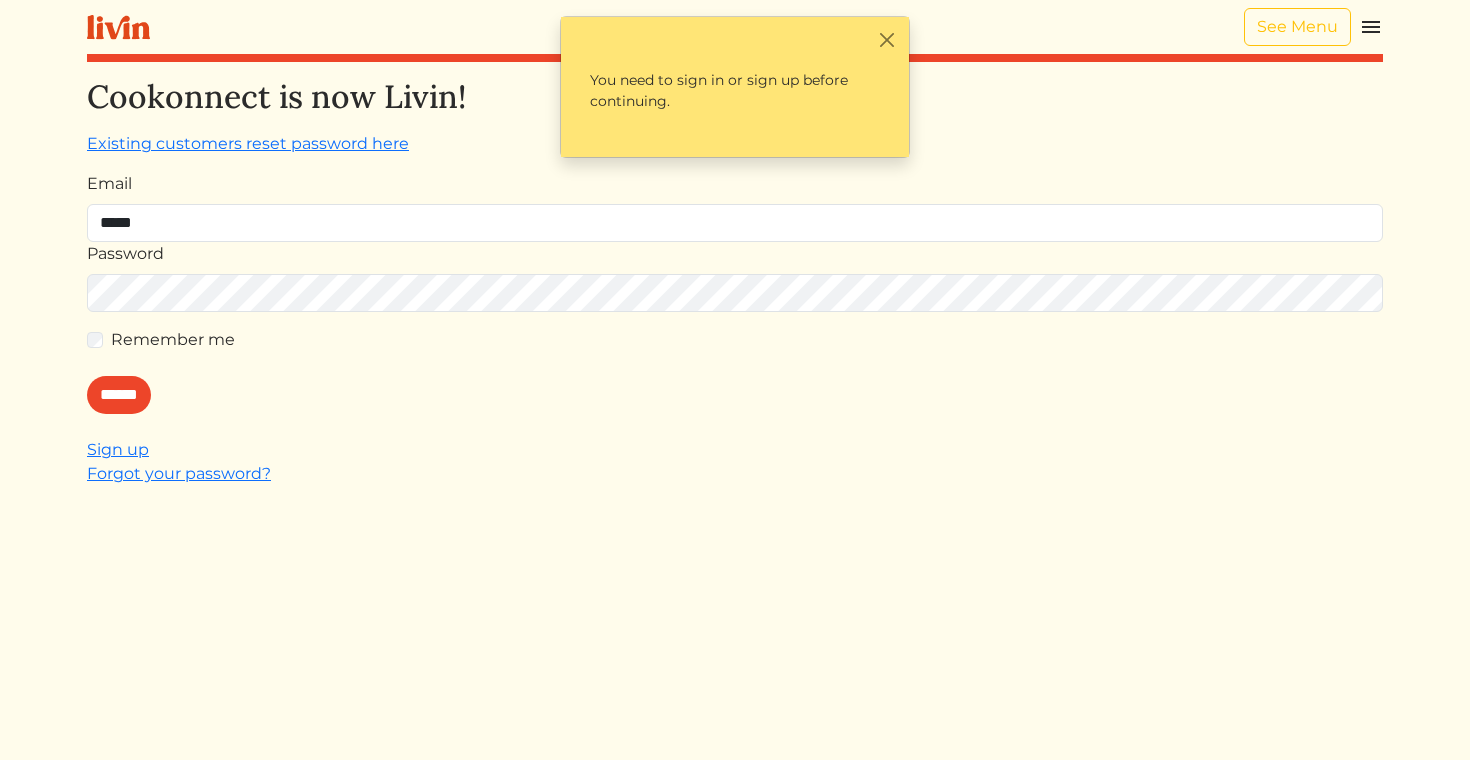 type on "**********" 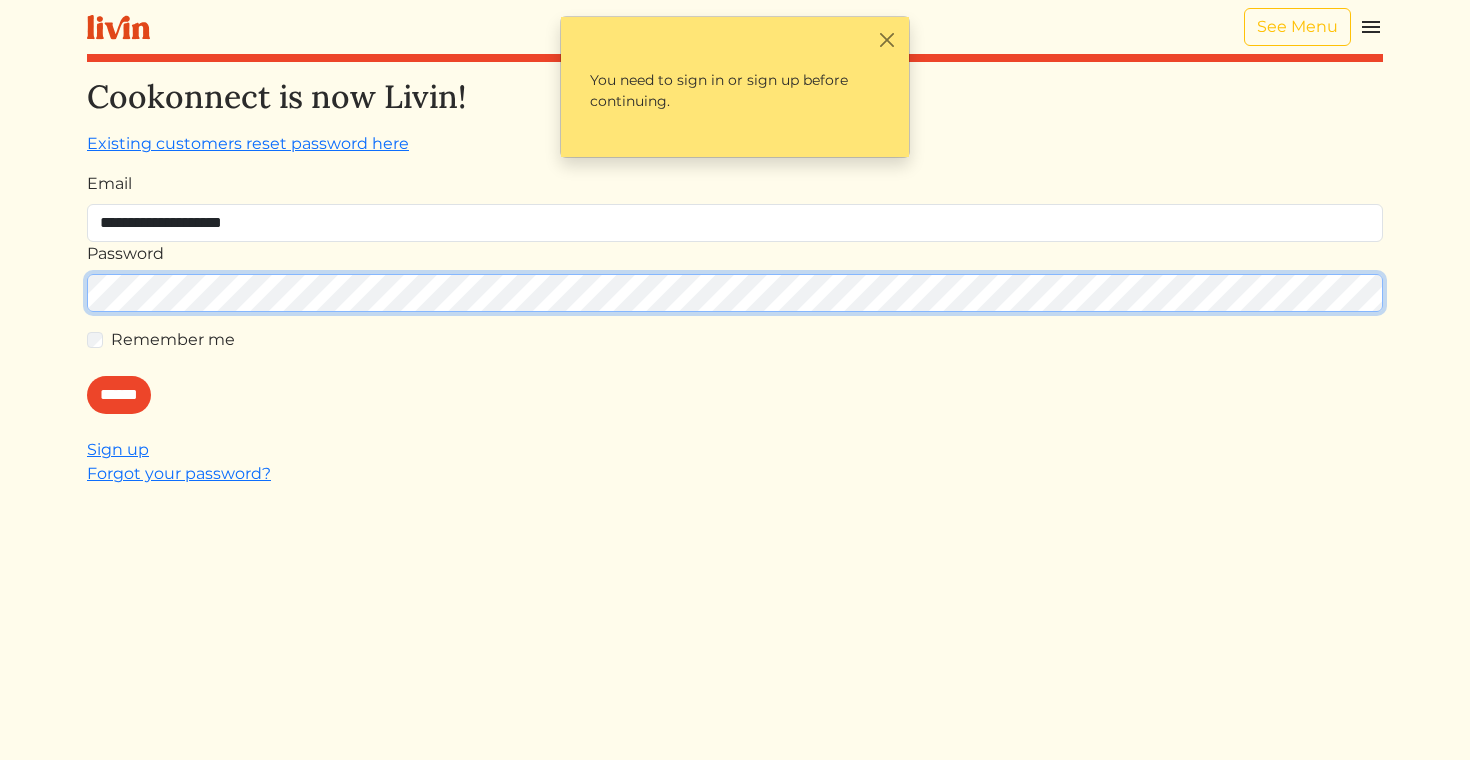 click on "******" at bounding box center [119, 395] 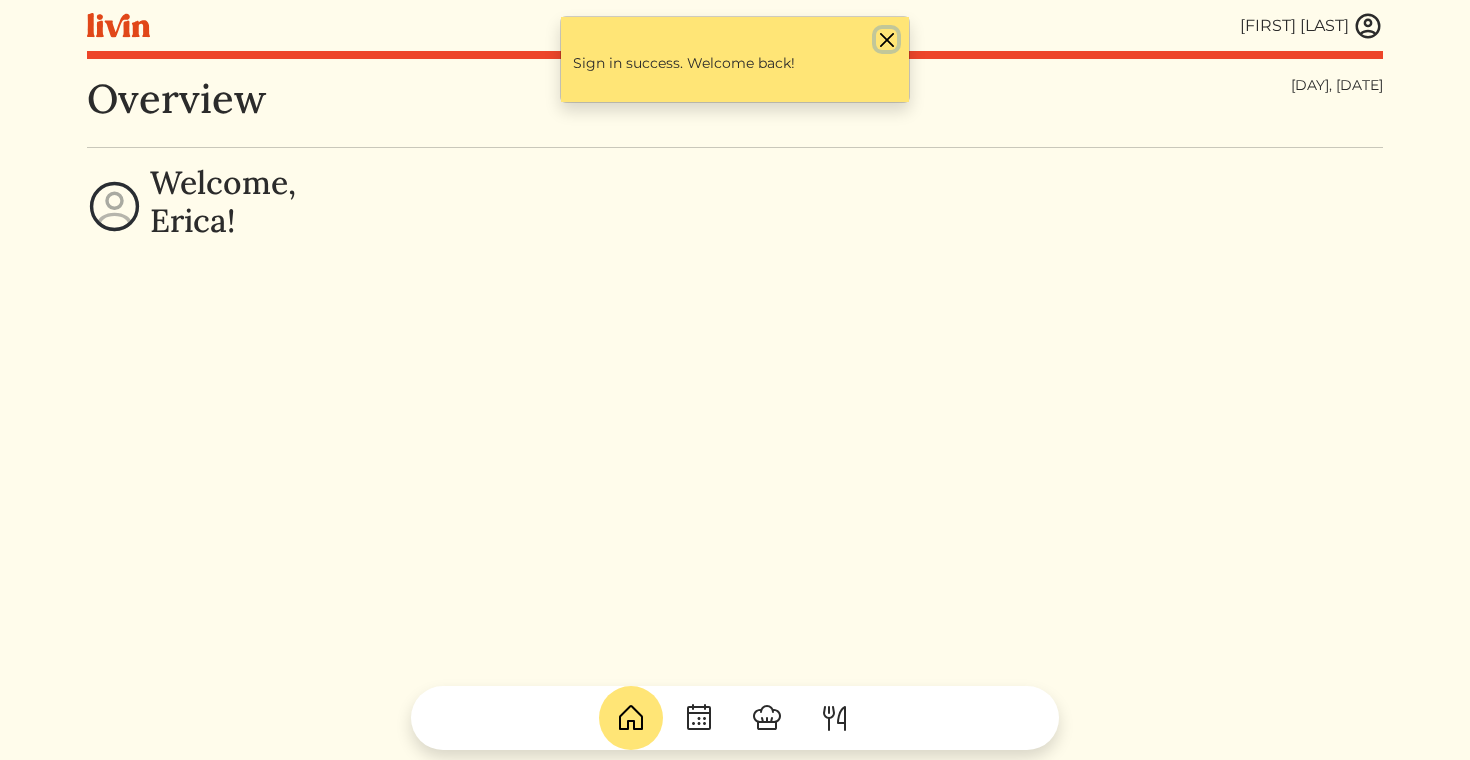 click at bounding box center (886, 39) 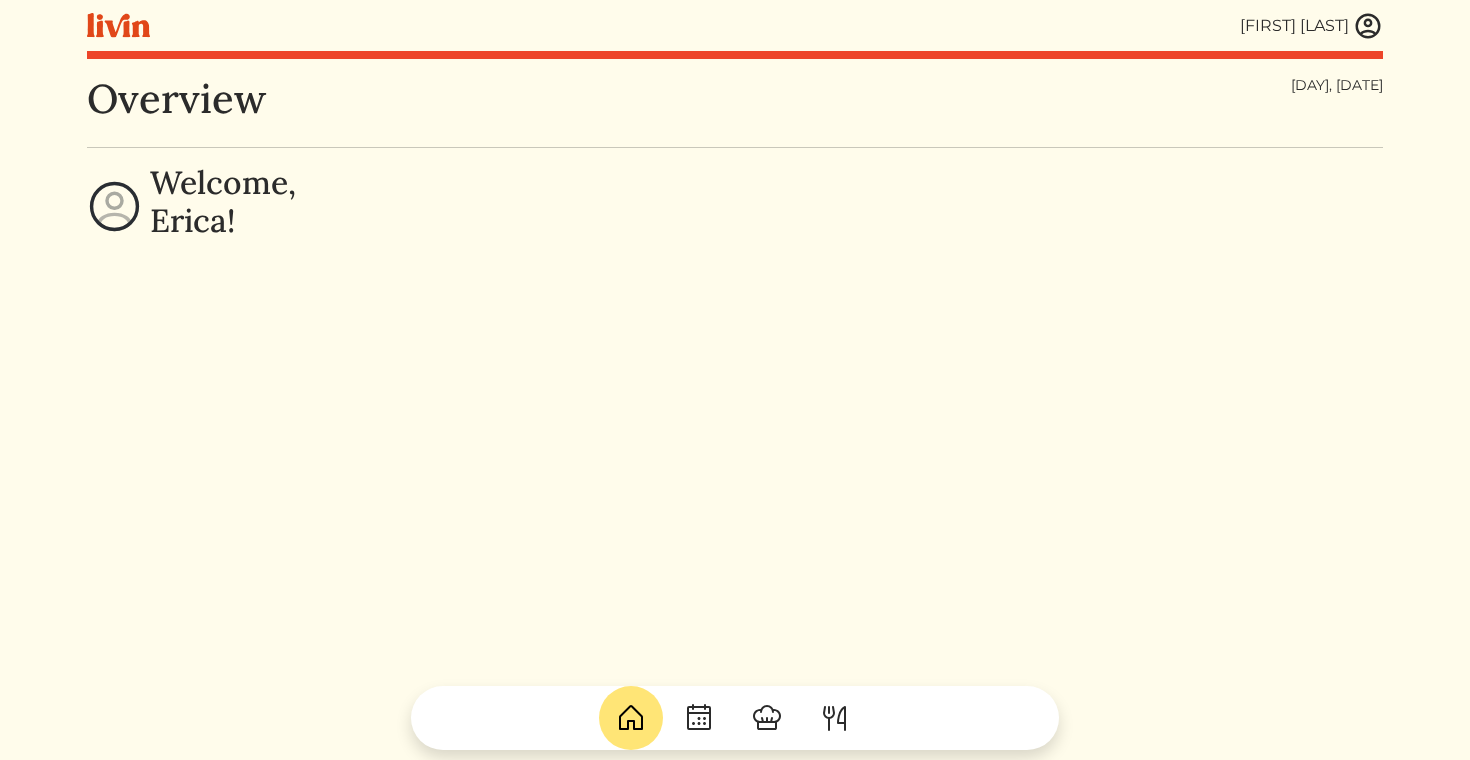 click at bounding box center [1368, 26] 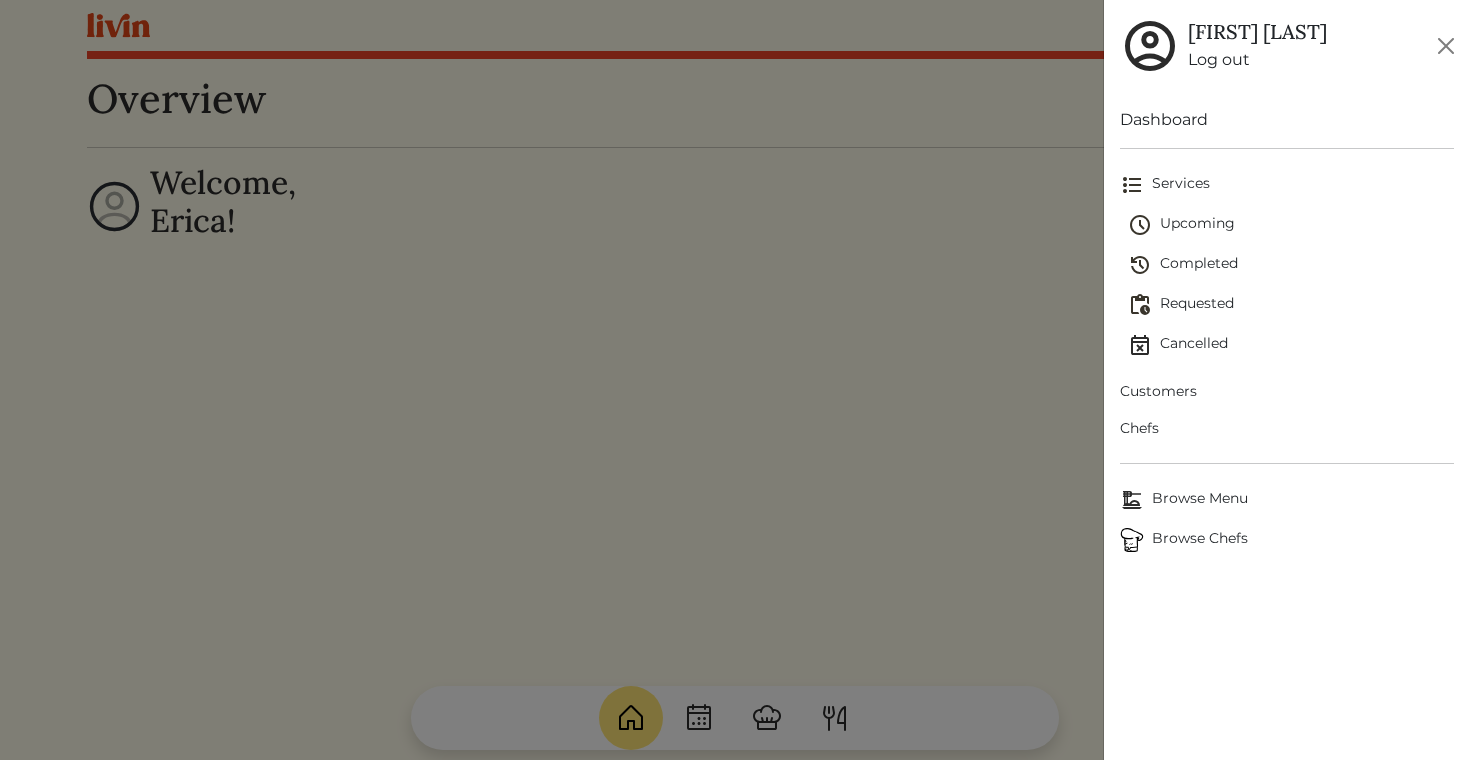 click on "Upcoming" at bounding box center [1291, 225] 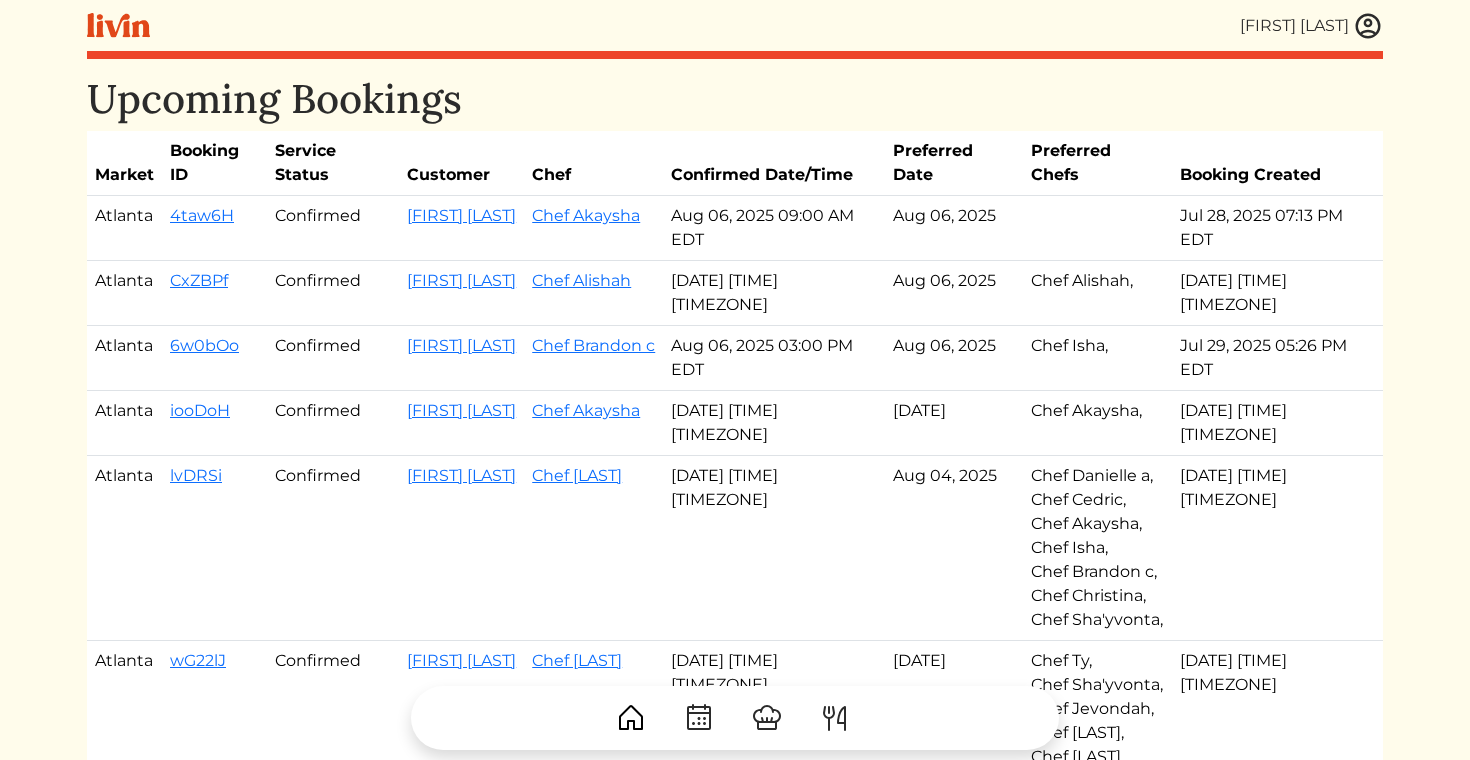 drag, startPoint x: 165, startPoint y: 279, endPoint x: 825, endPoint y: 283, distance: 660.01215 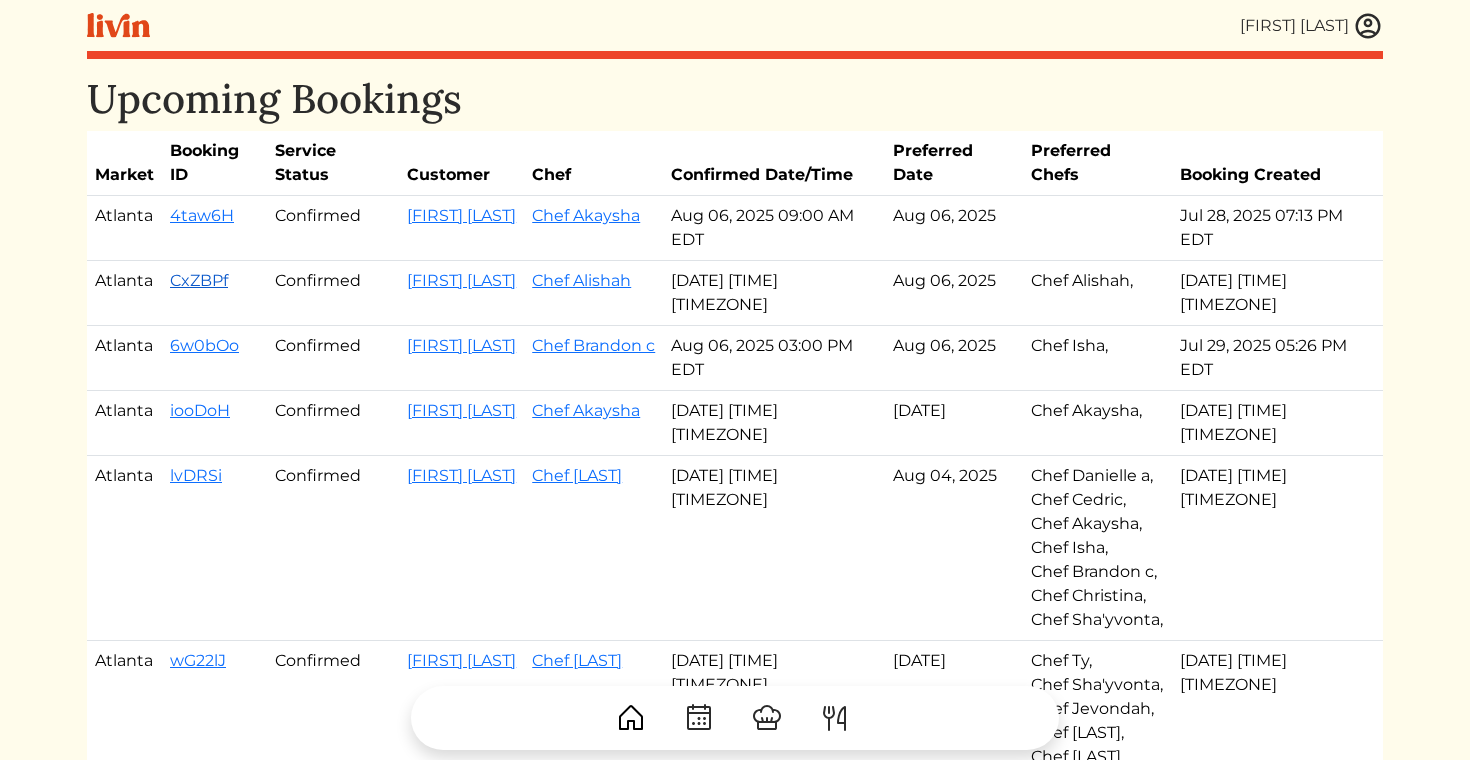 click on "CxZBPf" at bounding box center (199, 280) 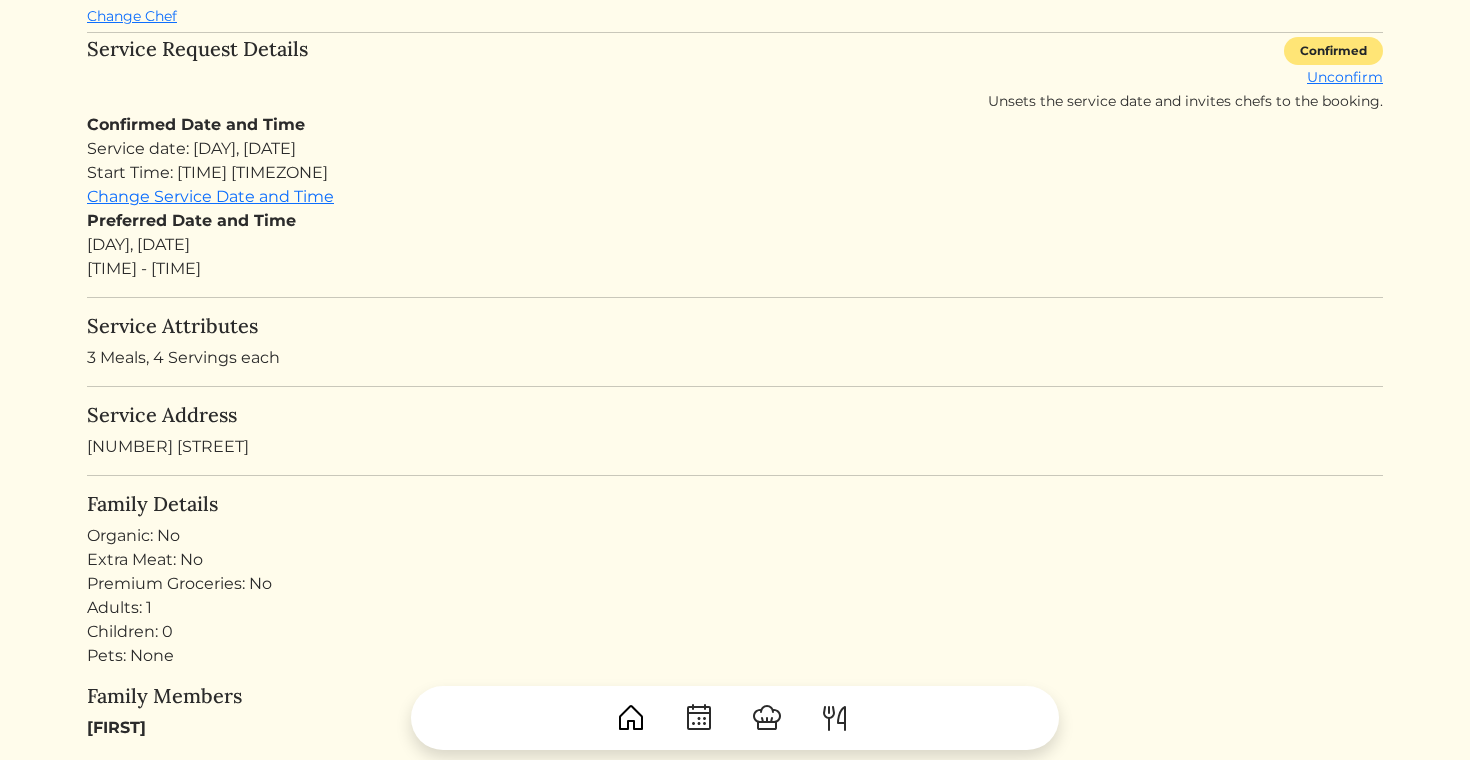 scroll, scrollTop: 181, scrollLeft: 0, axis: vertical 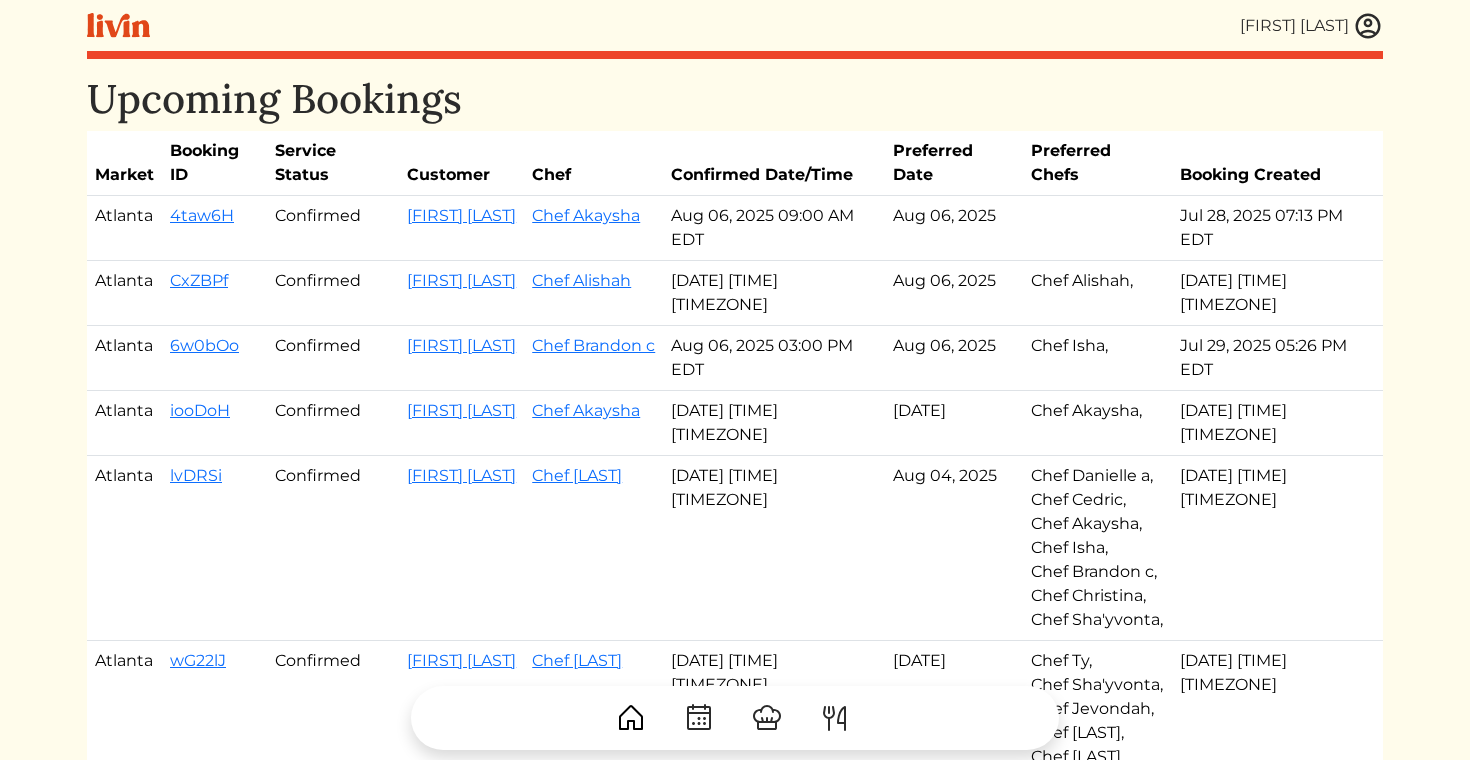 click on "Atlanta" at bounding box center [124, 358] 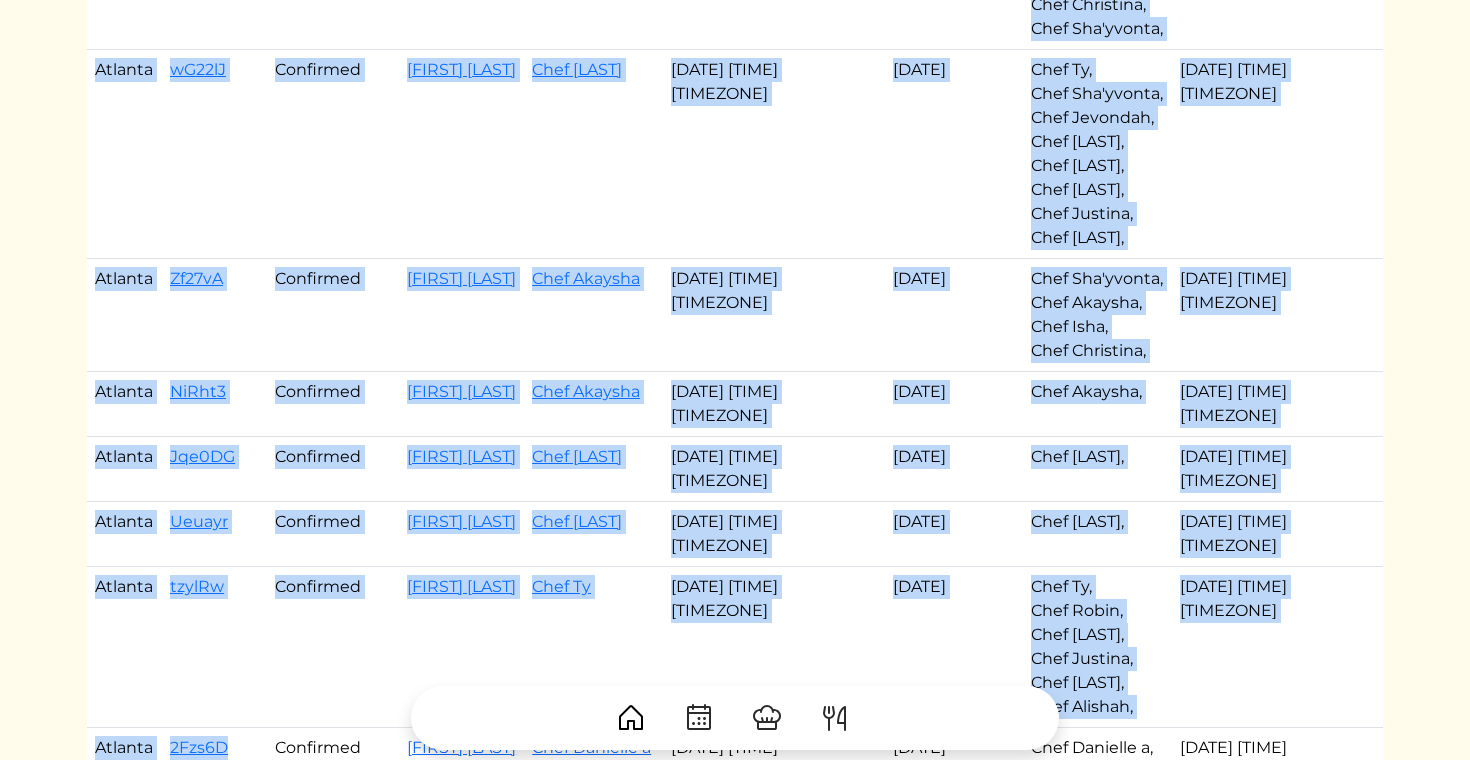 scroll, scrollTop: 617, scrollLeft: 0, axis: vertical 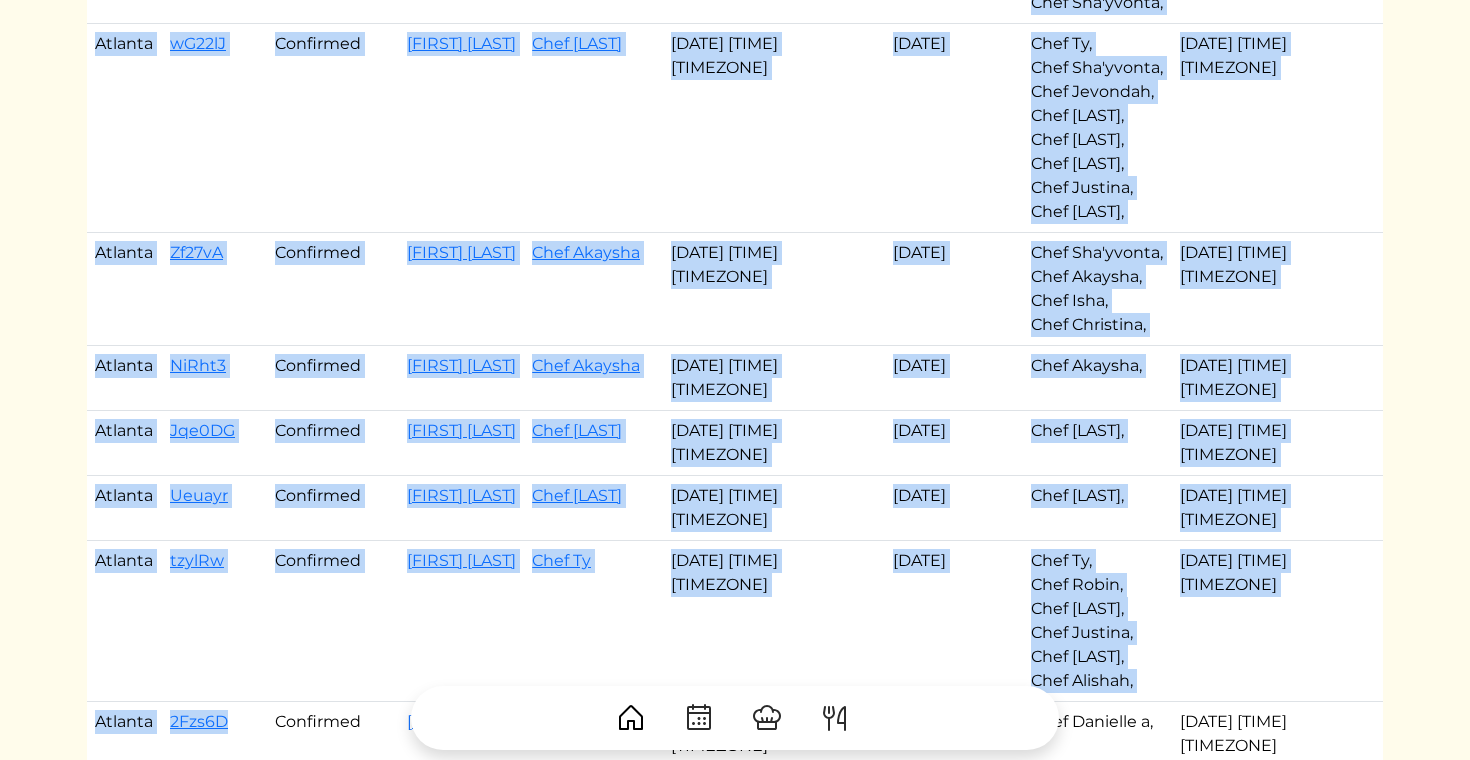 drag, startPoint x: 96, startPoint y: 404, endPoint x: 830, endPoint y: 372, distance: 734.6972 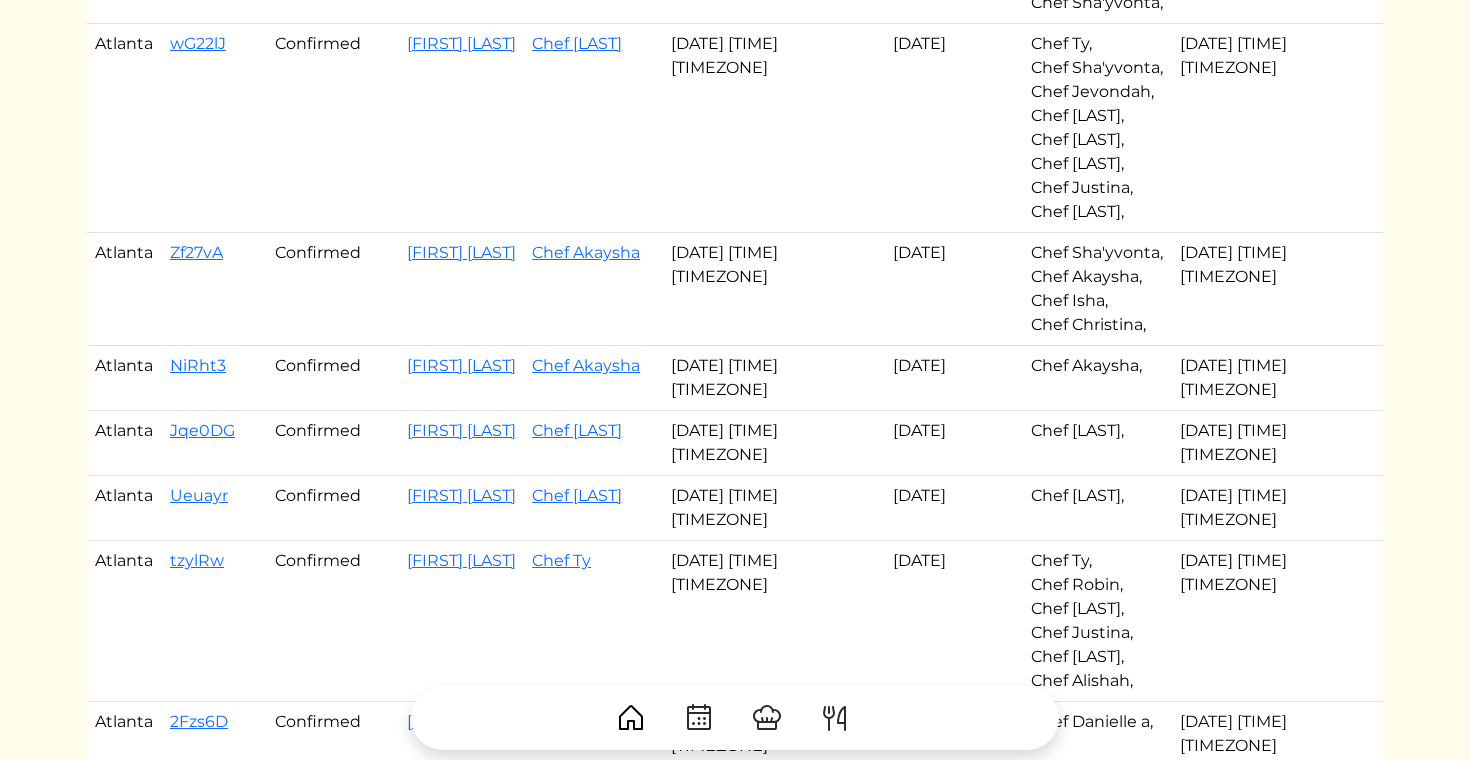 click on "[DATE]
[TIME] [TIMEZONE]" at bounding box center [773, 443] 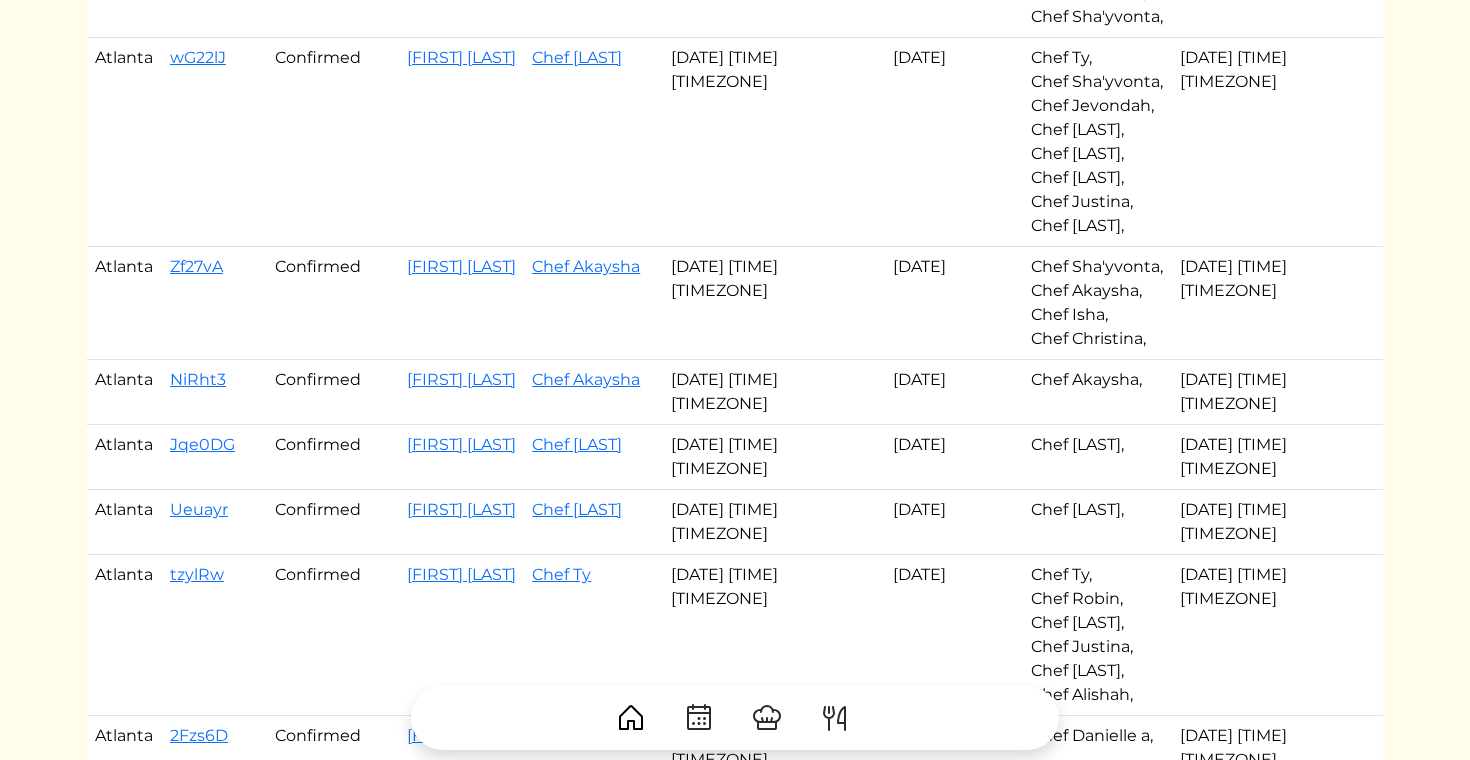 scroll, scrollTop: 608, scrollLeft: 0, axis: vertical 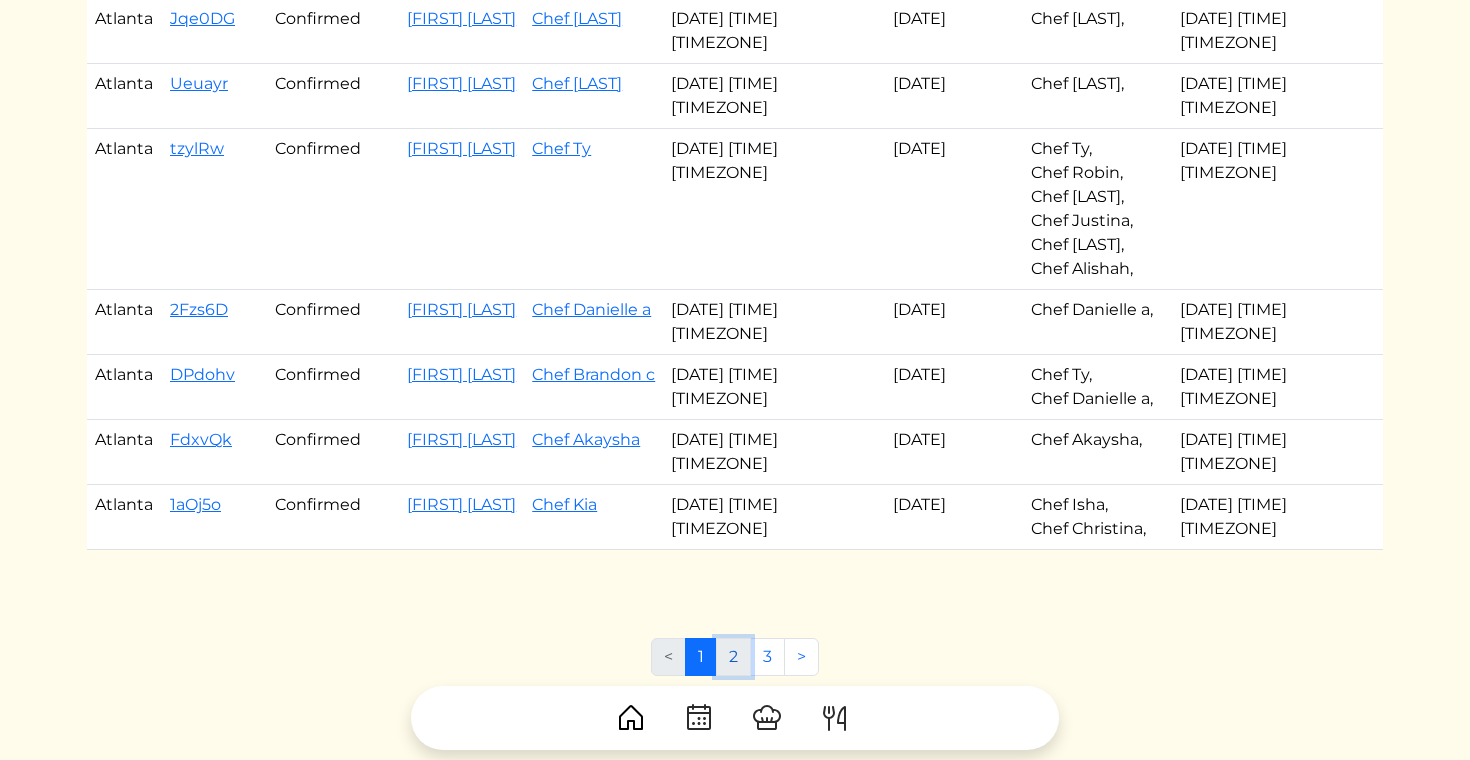 click on "2" at bounding box center (733, 657) 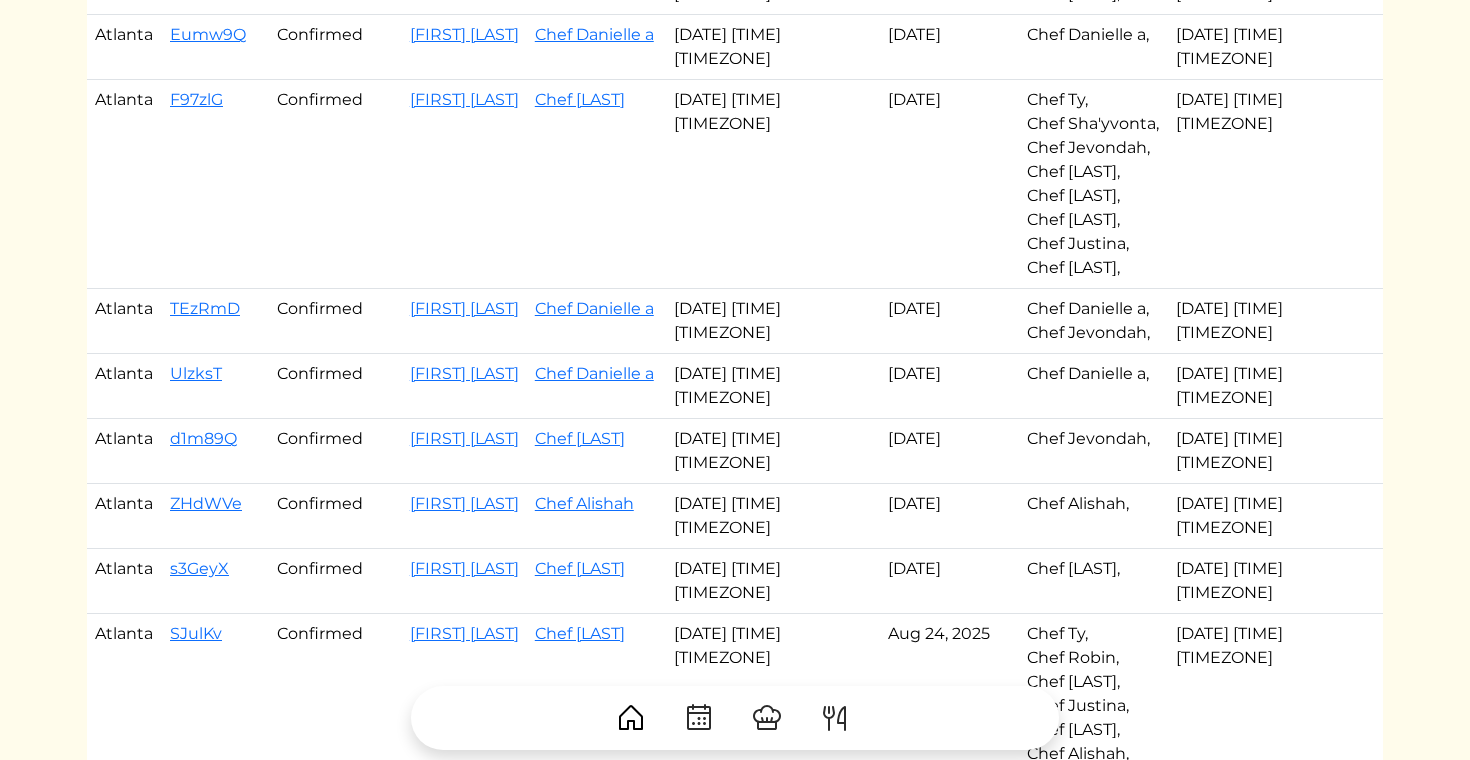 scroll, scrollTop: 0, scrollLeft: 0, axis: both 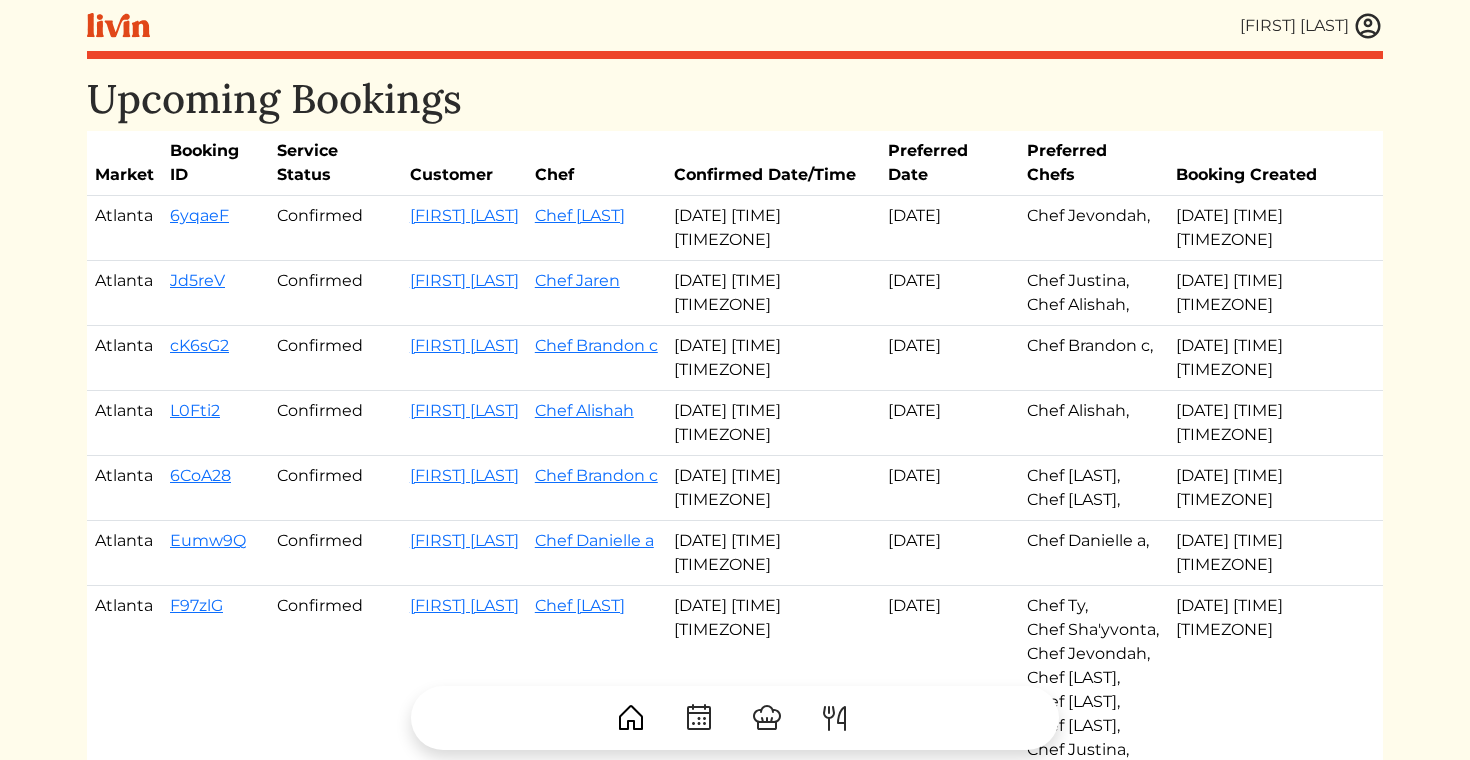 click at bounding box center (1368, 26) 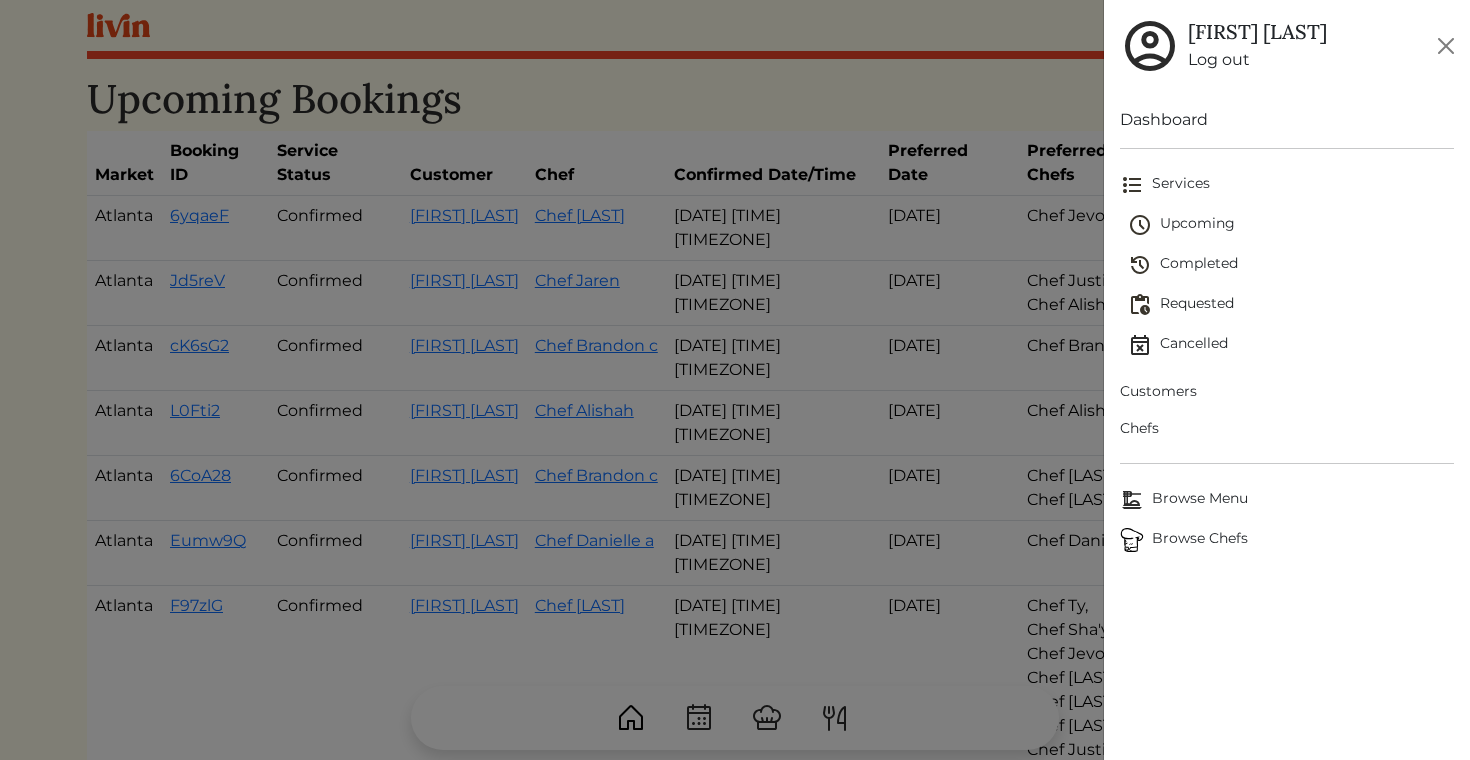 click on "Requested" at bounding box center (1291, 305) 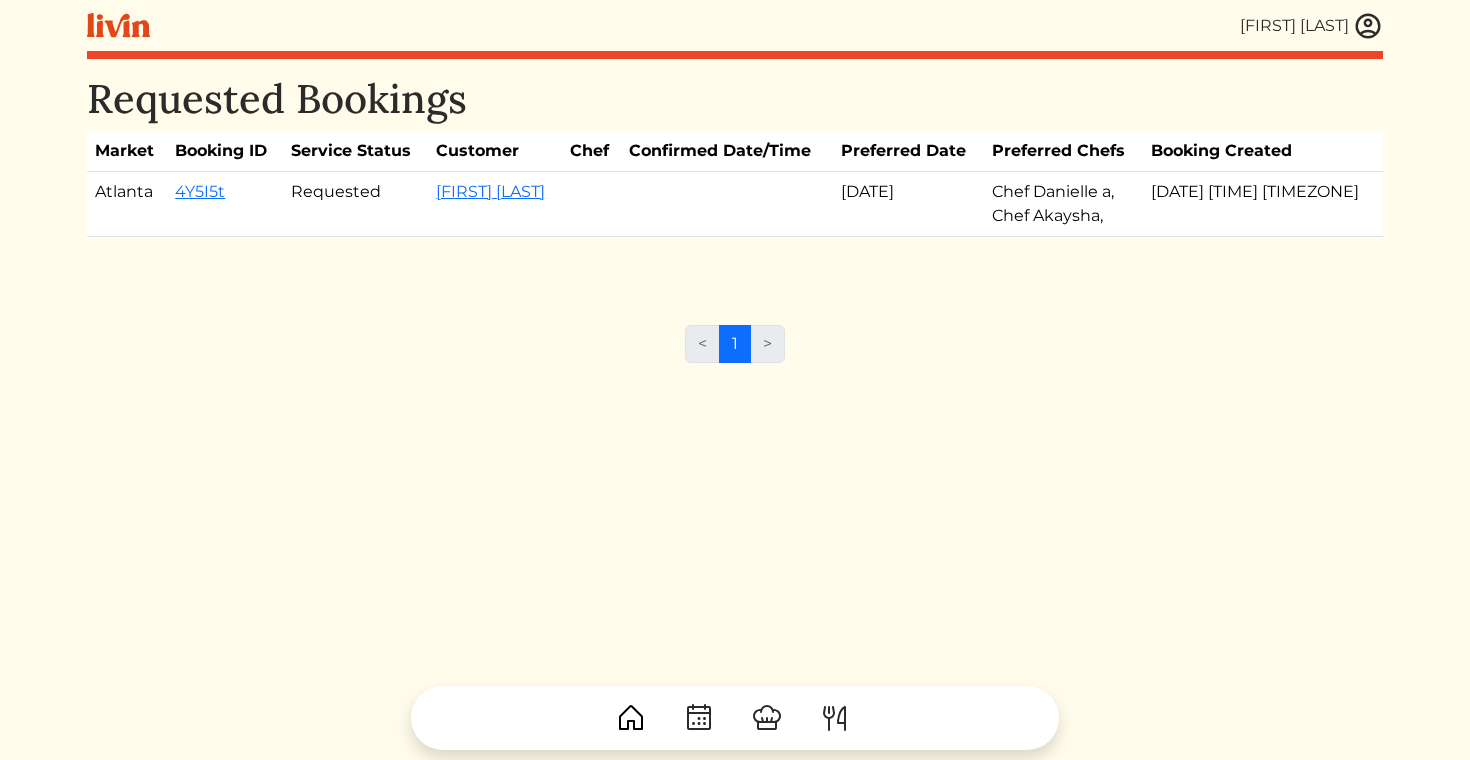 click at bounding box center (1368, 26) 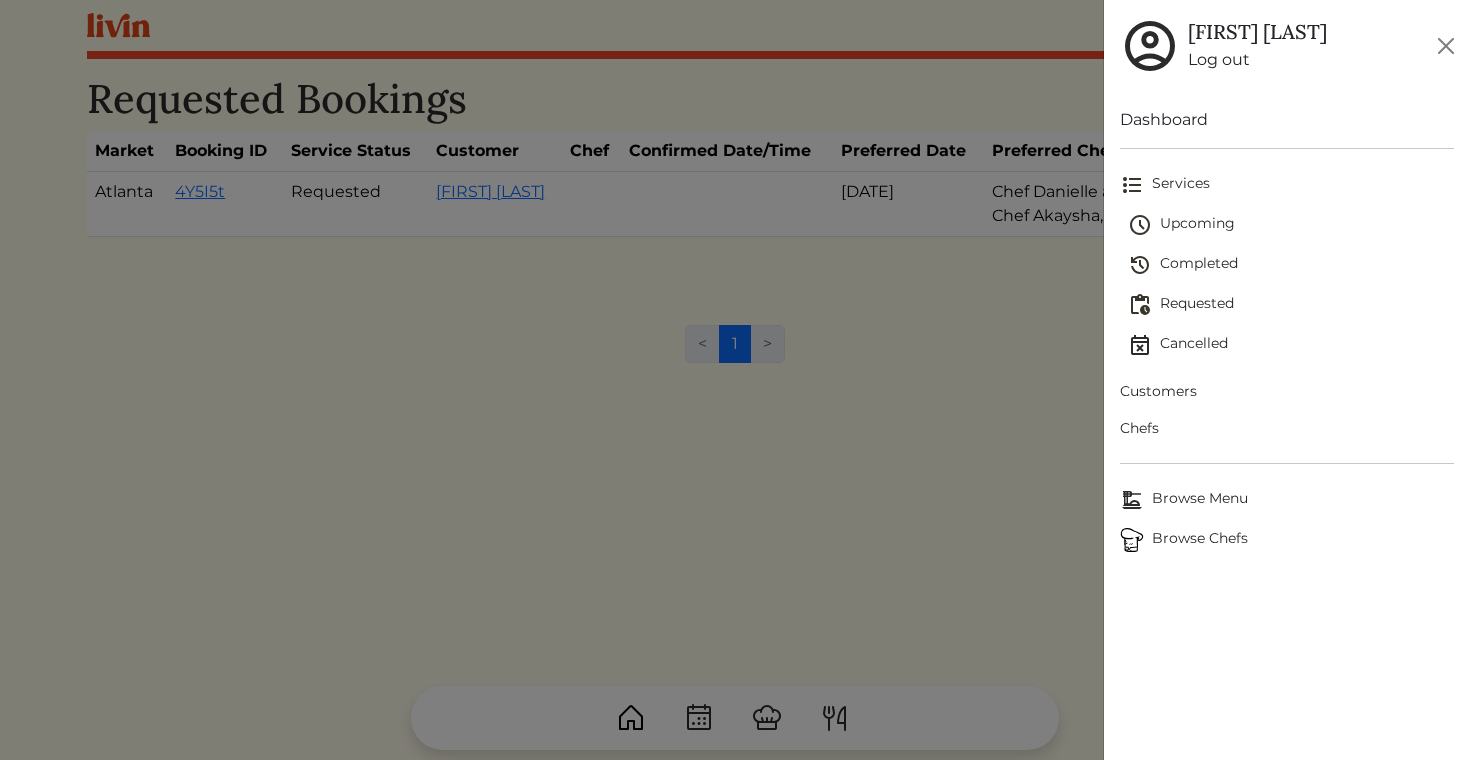 click on "Customers" at bounding box center [1287, 391] 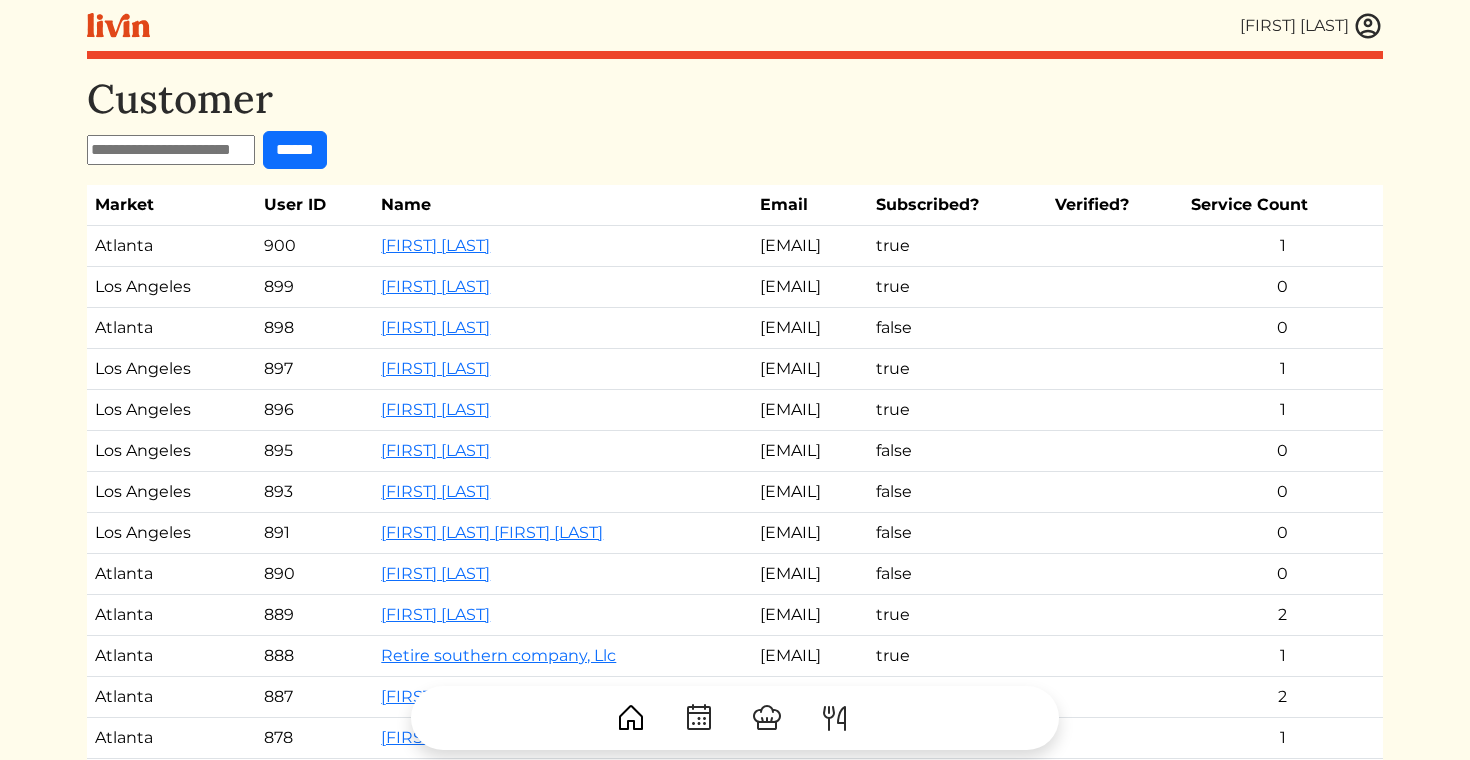 click at bounding box center (171, 150) 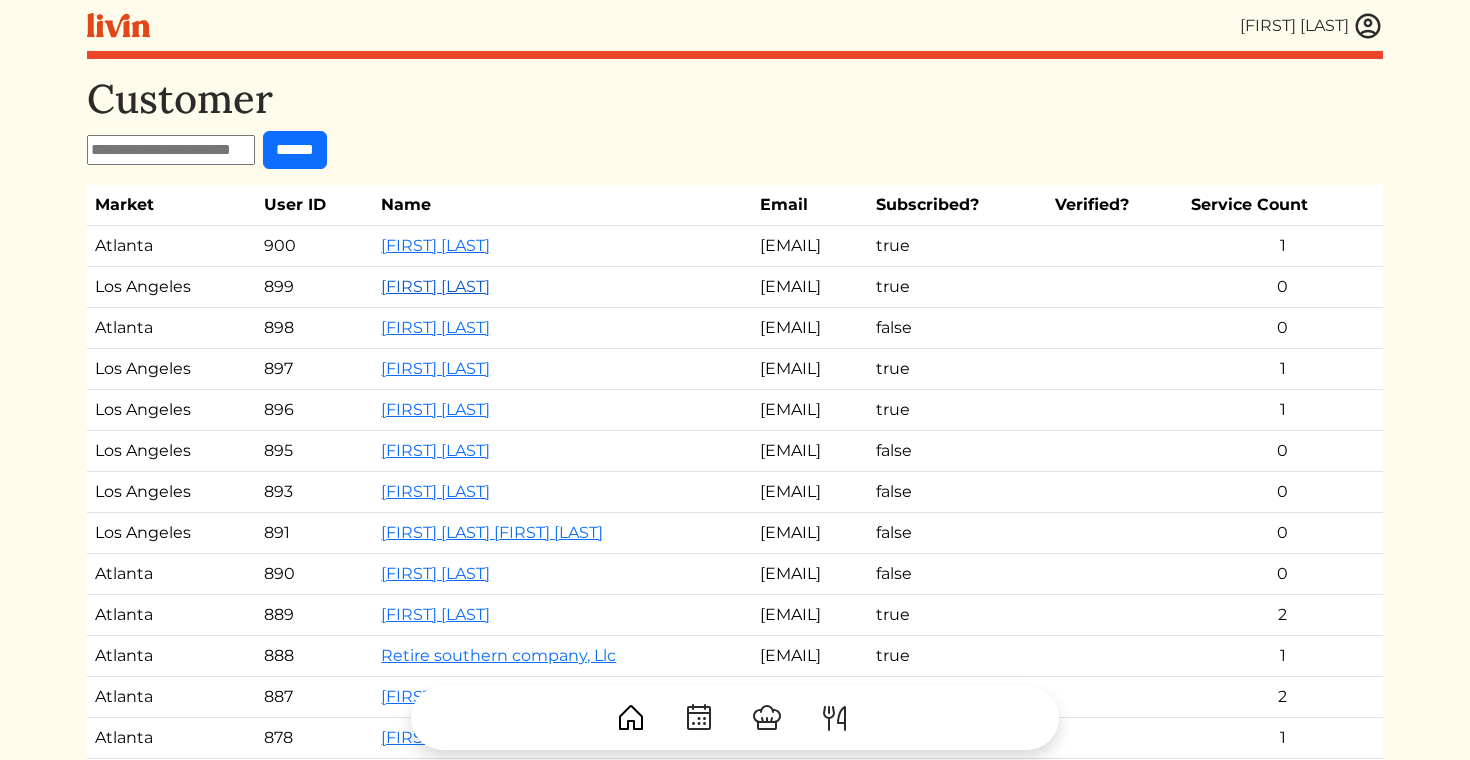 click on "[FIRST] [LAST]" at bounding box center [435, 286] 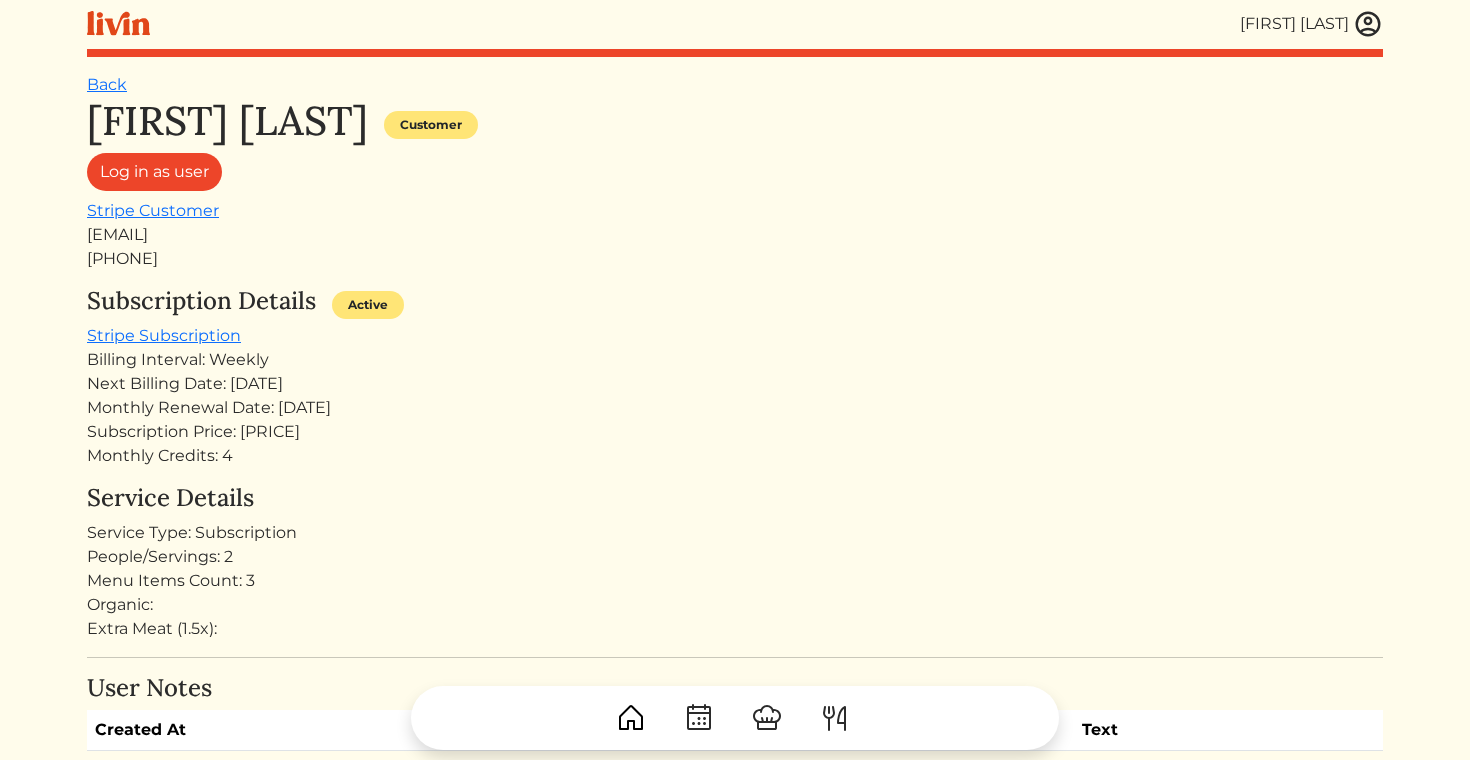 scroll, scrollTop: 0, scrollLeft: 0, axis: both 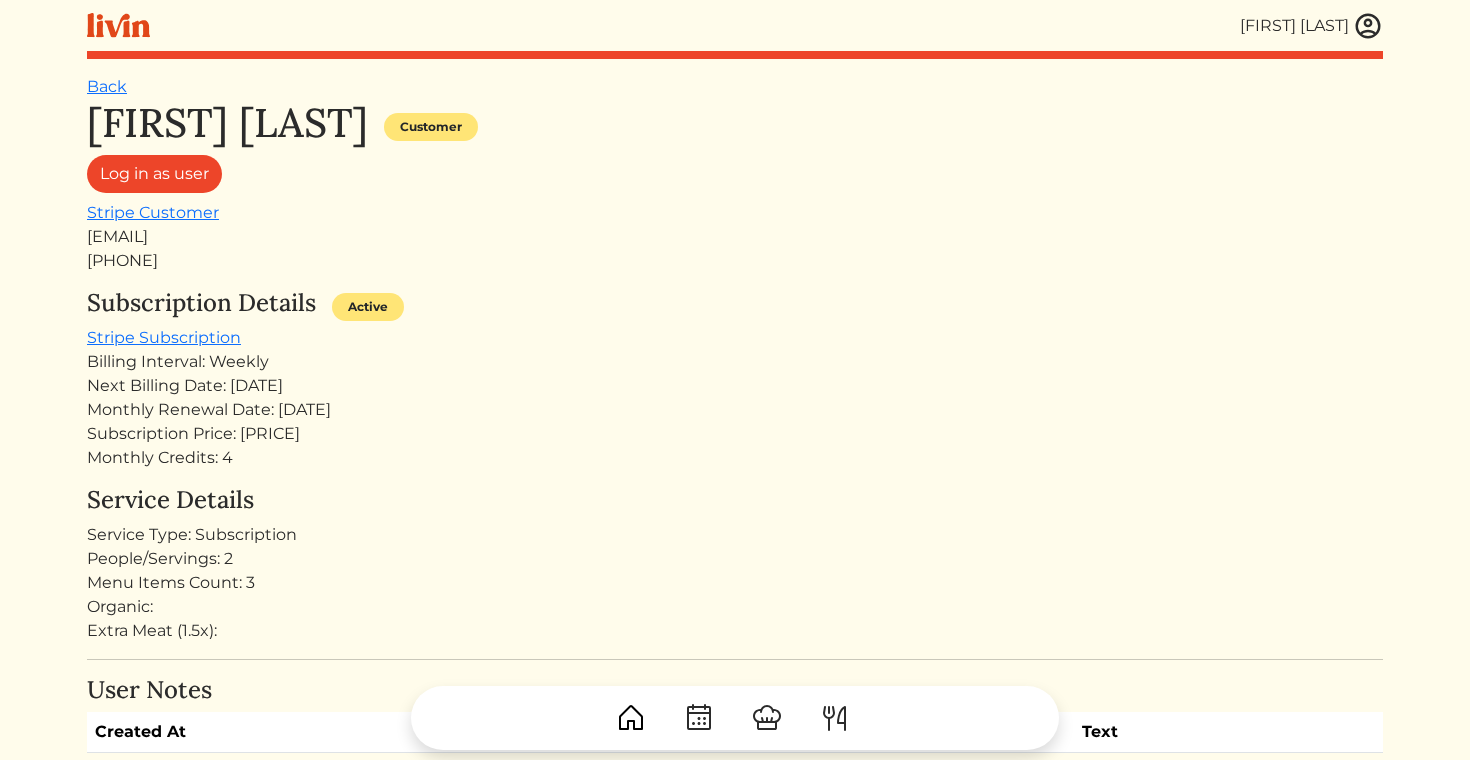 drag, startPoint x: 303, startPoint y: 244, endPoint x: 32, endPoint y: 243, distance: 271.00183 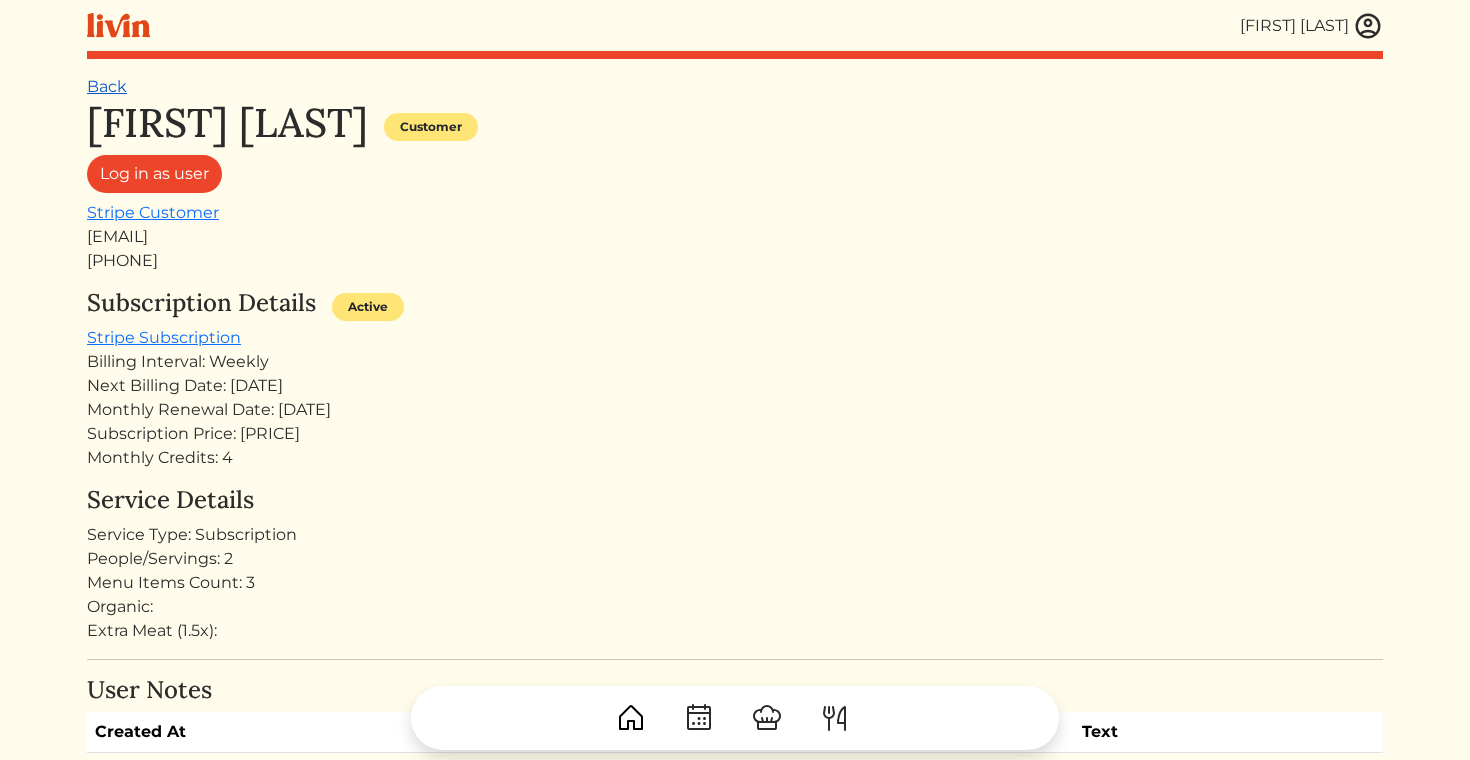 click on "Back" at bounding box center [107, 86] 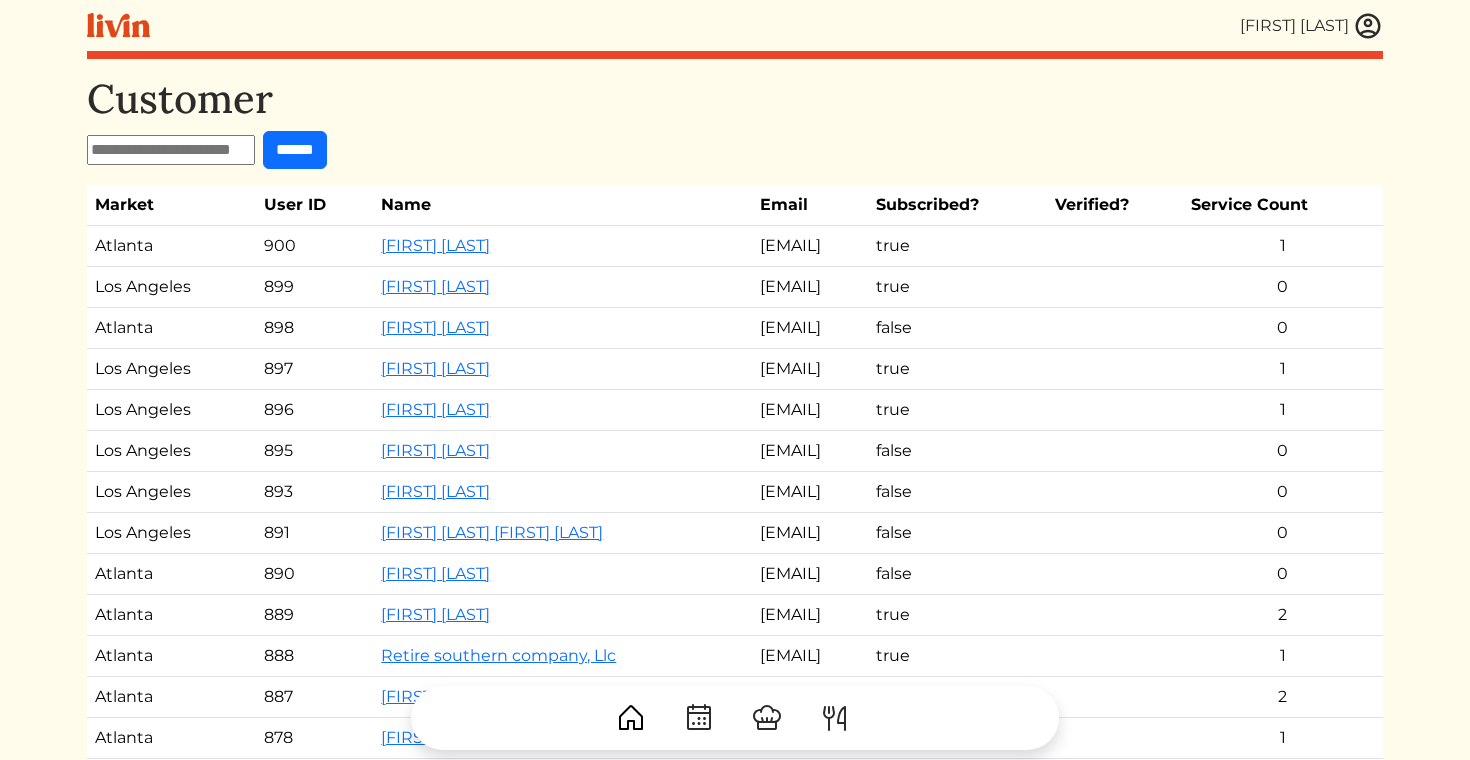 click at bounding box center (1368, 26) 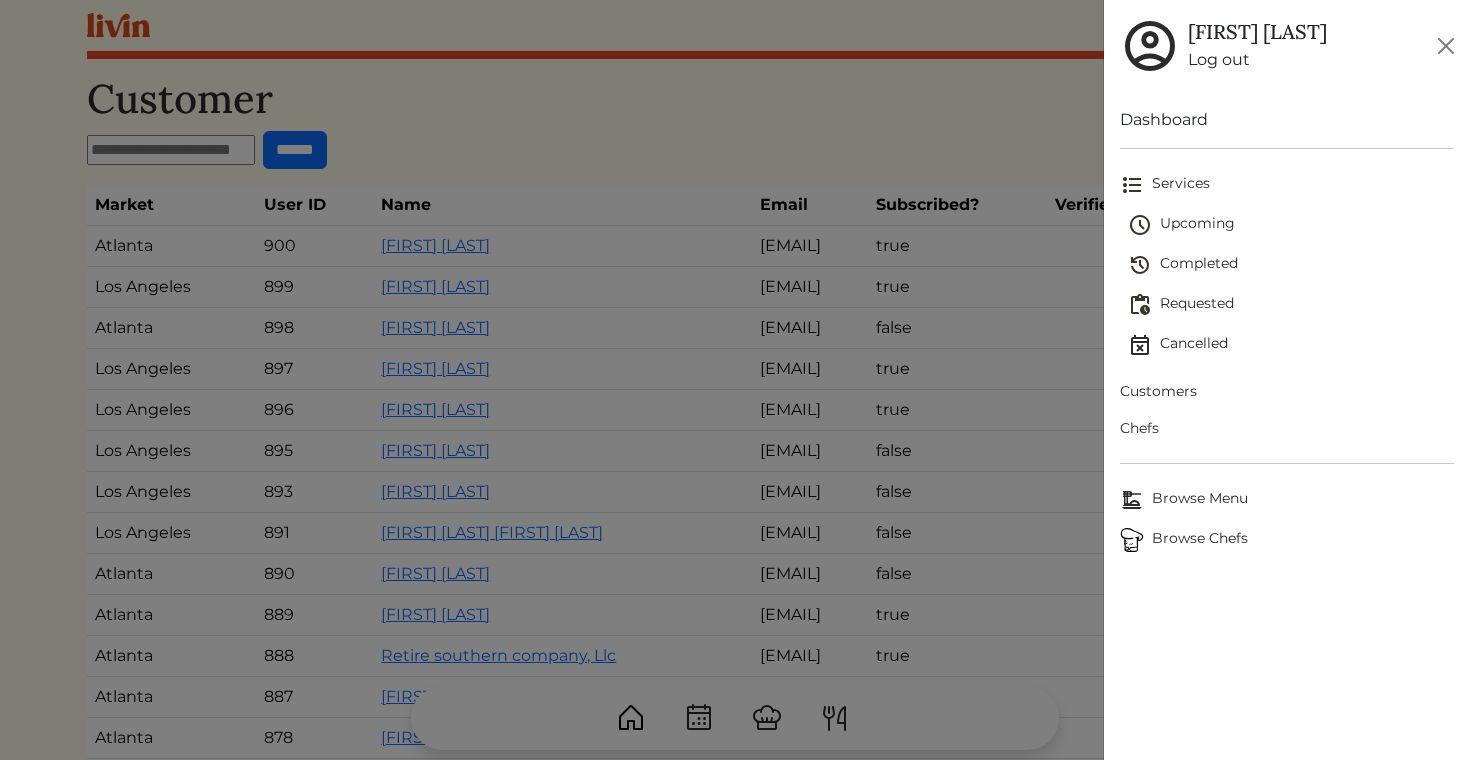 click on "Upcoming" at bounding box center (1291, 225) 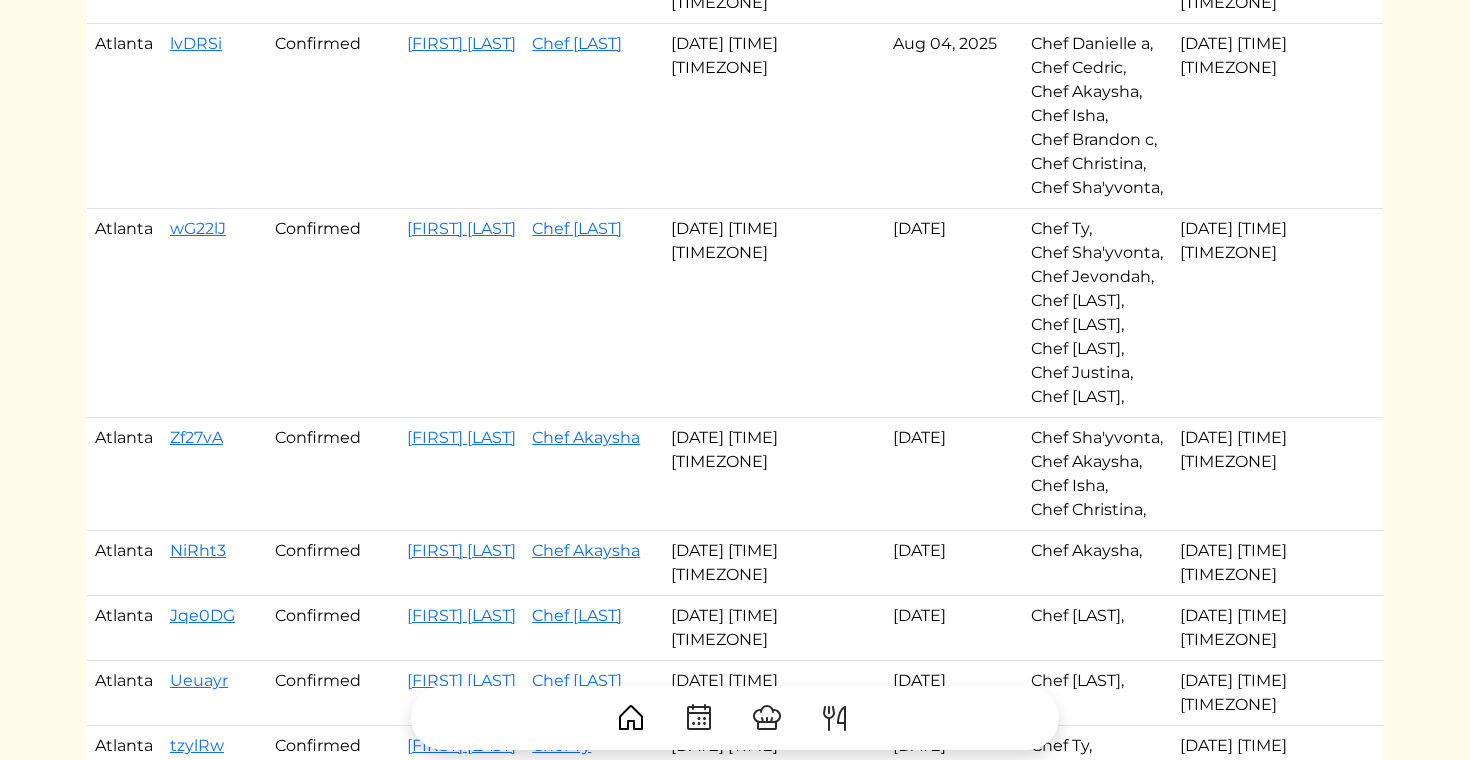 scroll, scrollTop: 429, scrollLeft: 0, axis: vertical 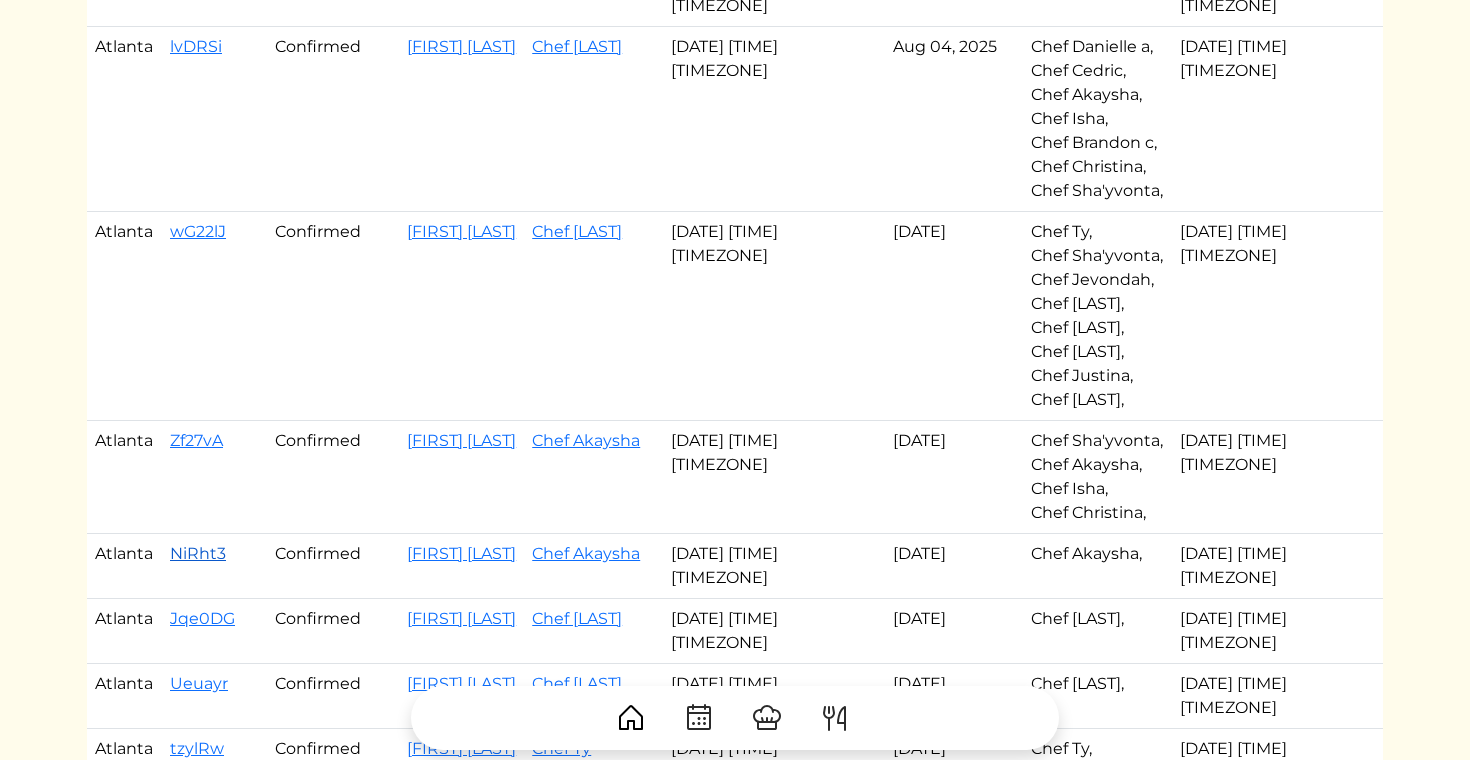 click on "NiRht3" at bounding box center (198, 553) 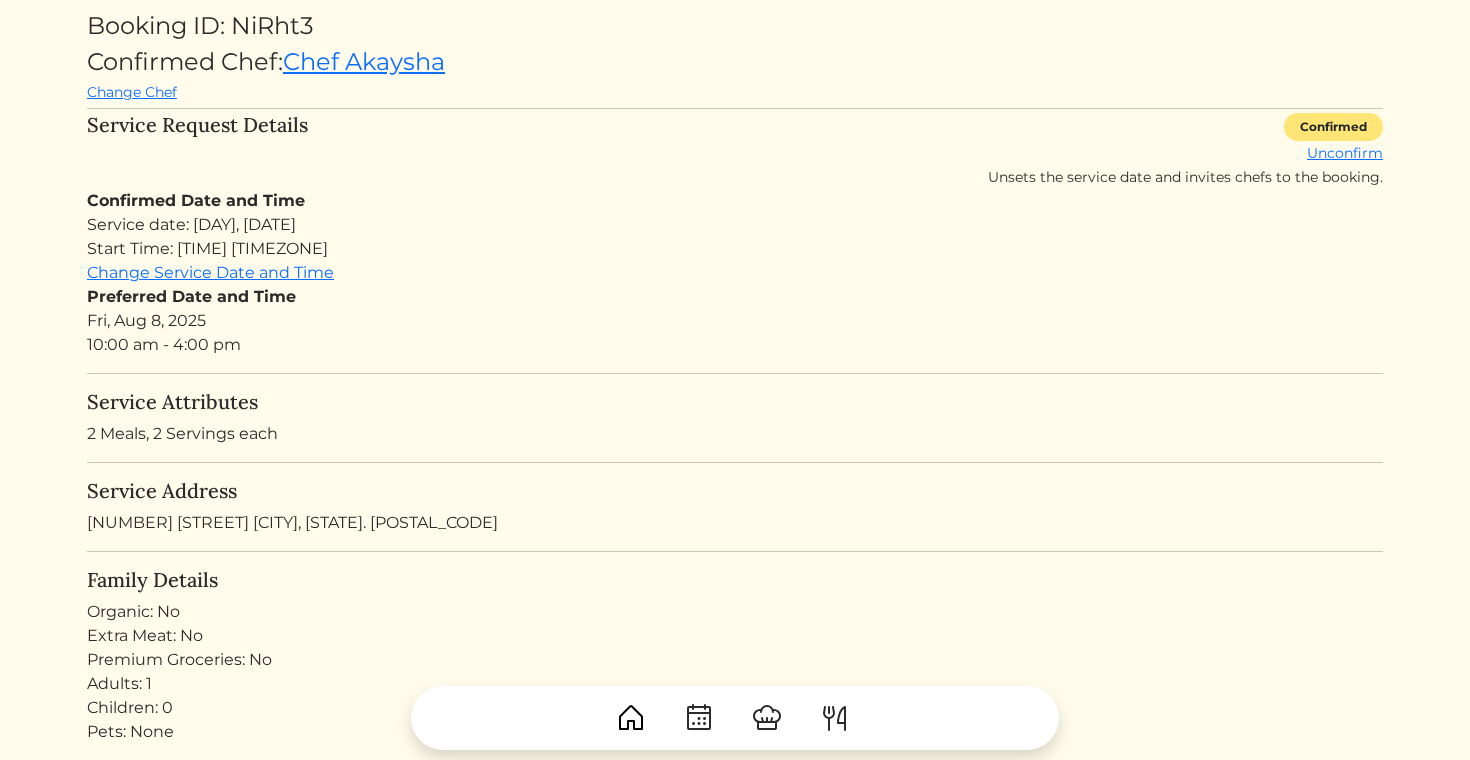 scroll, scrollTop: 0, scrollLeft: 0, axis: both 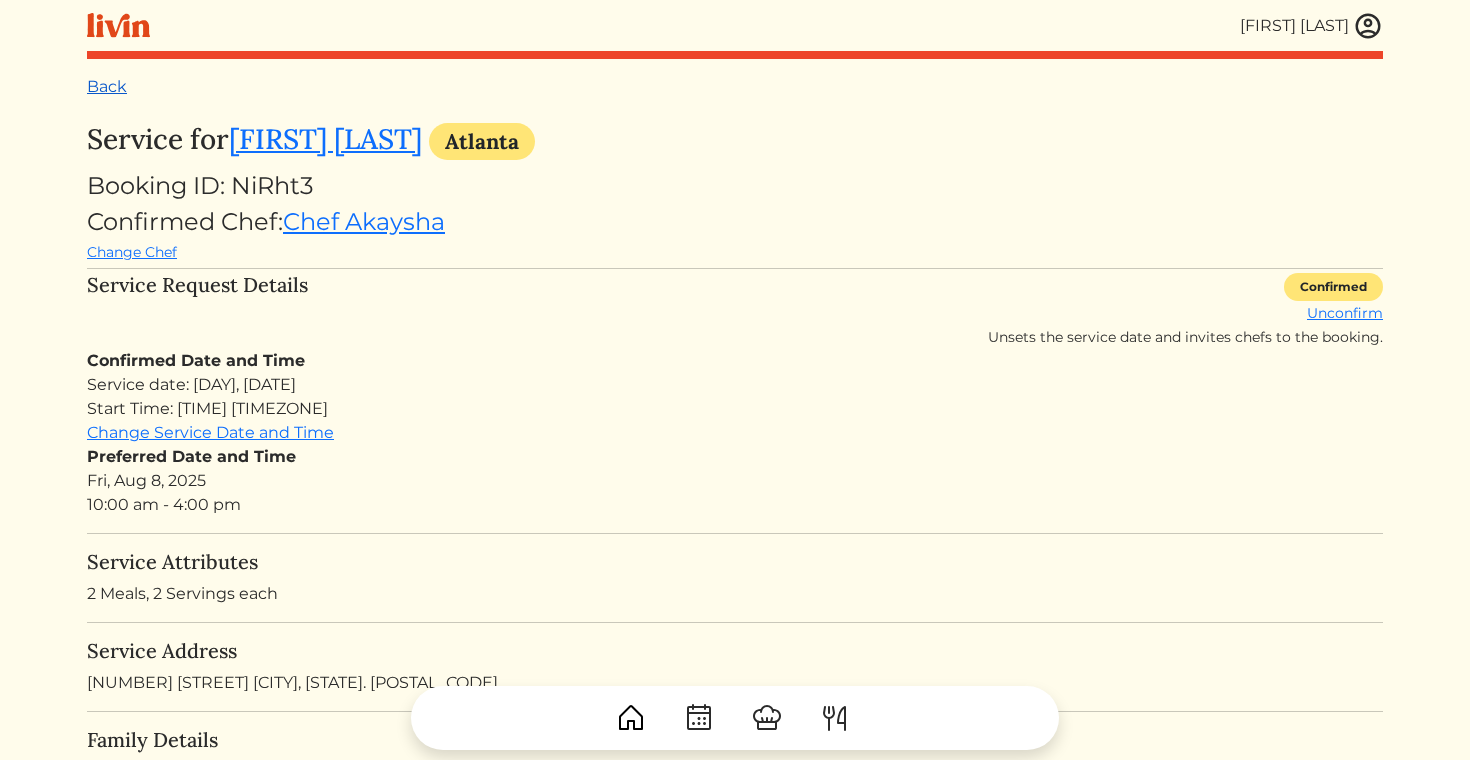 click on "Back" at bounding box center [107, 86] 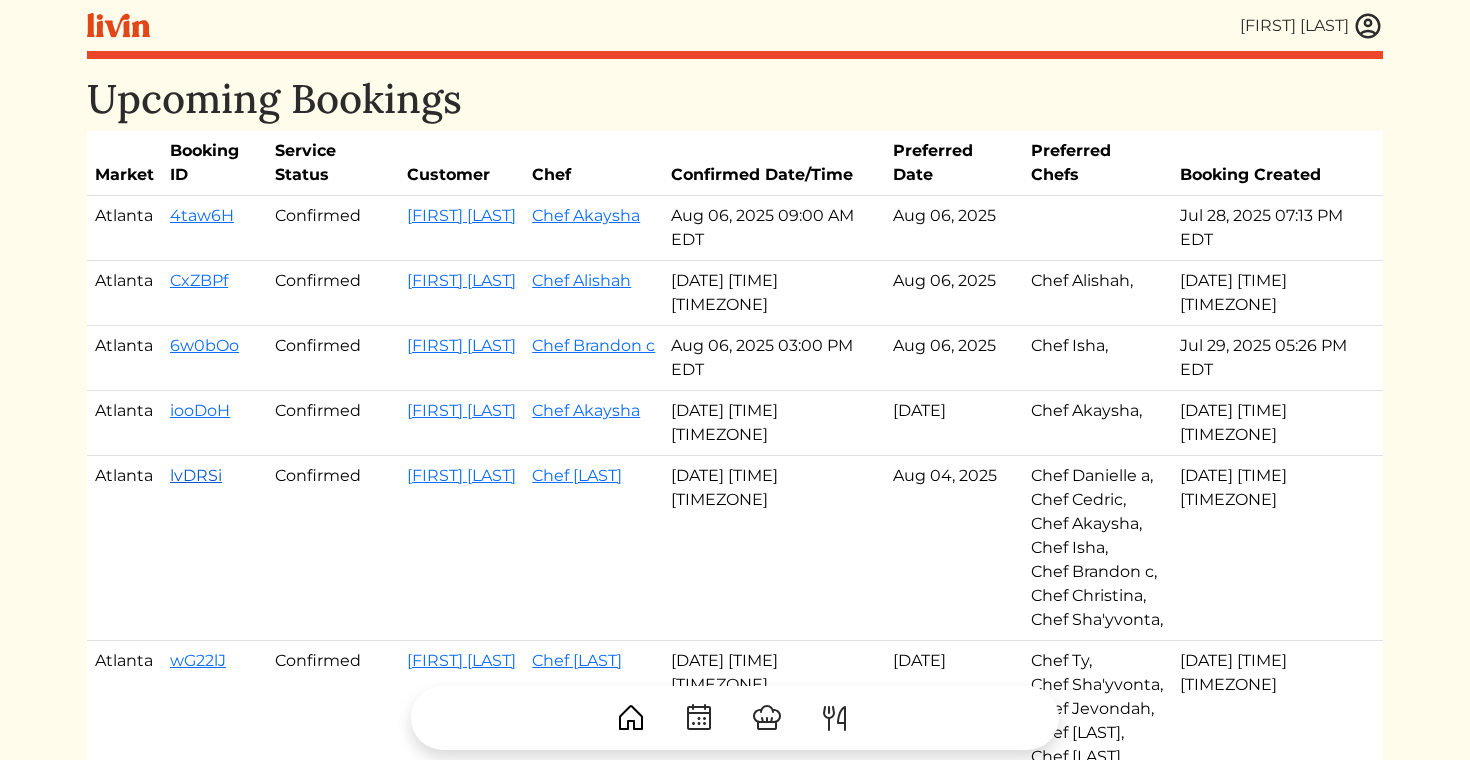 click on "lvDRSi" at bounding box center (196, 475) 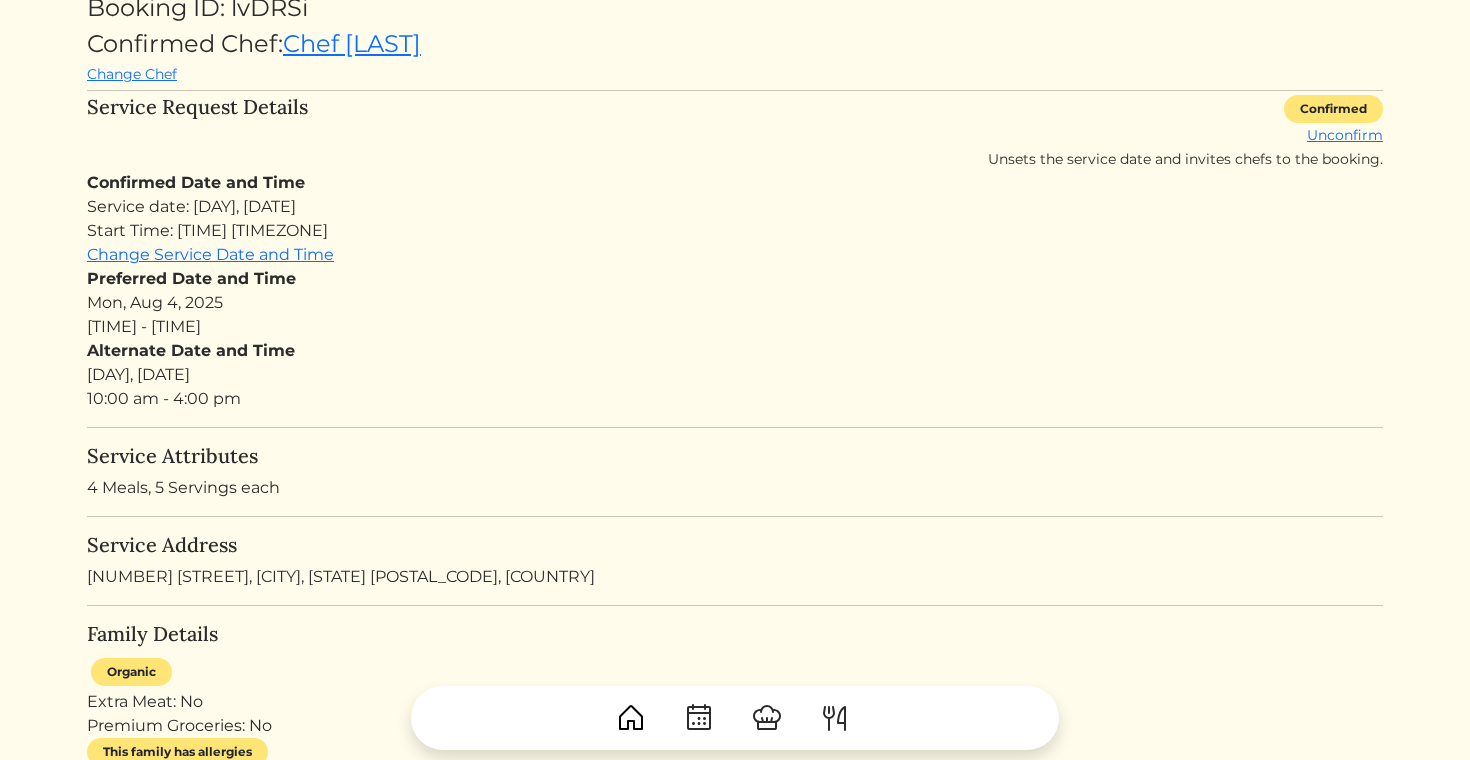 scroll, scrollTop: 0, scrollLeft: 0, axis: both 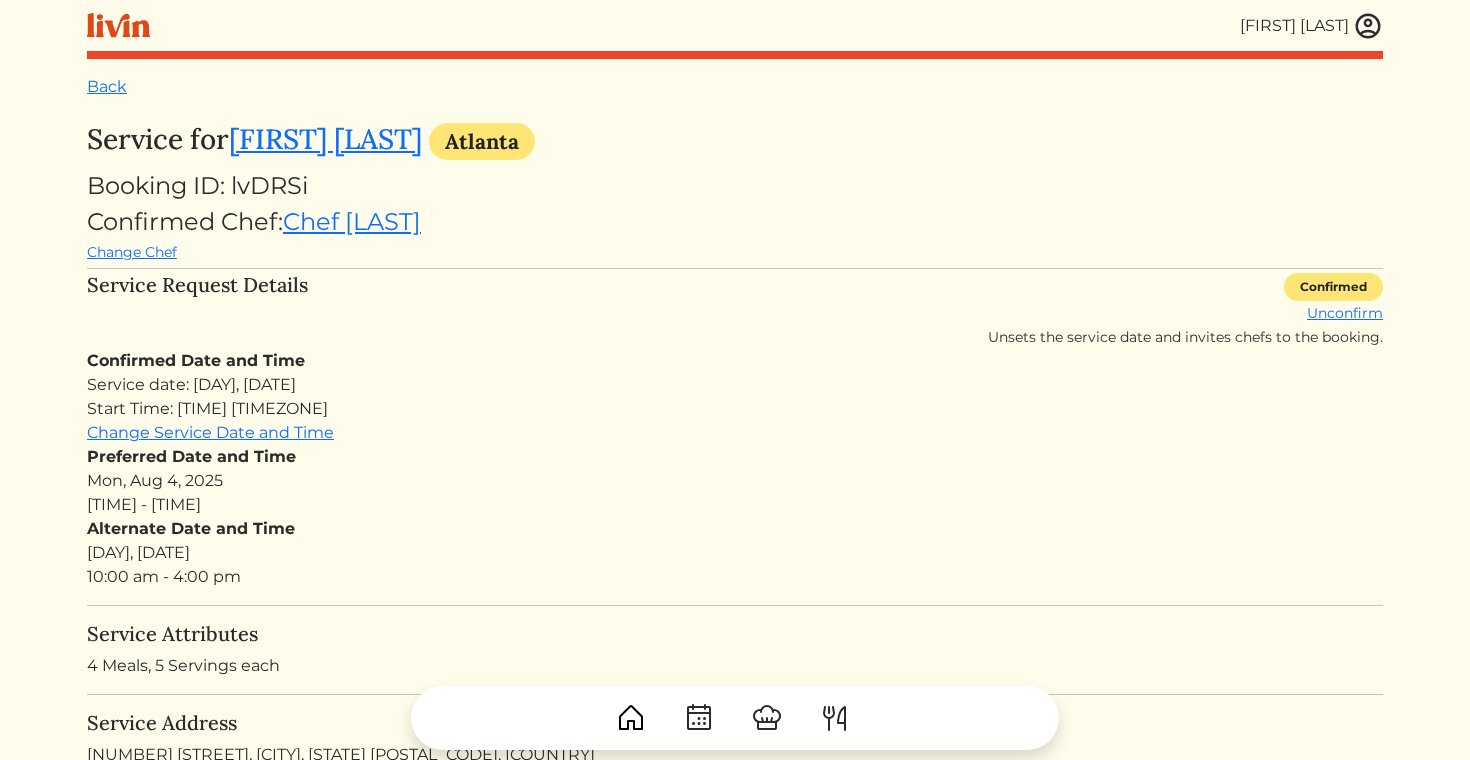 click on "Back" at bounding box center [735, 87] 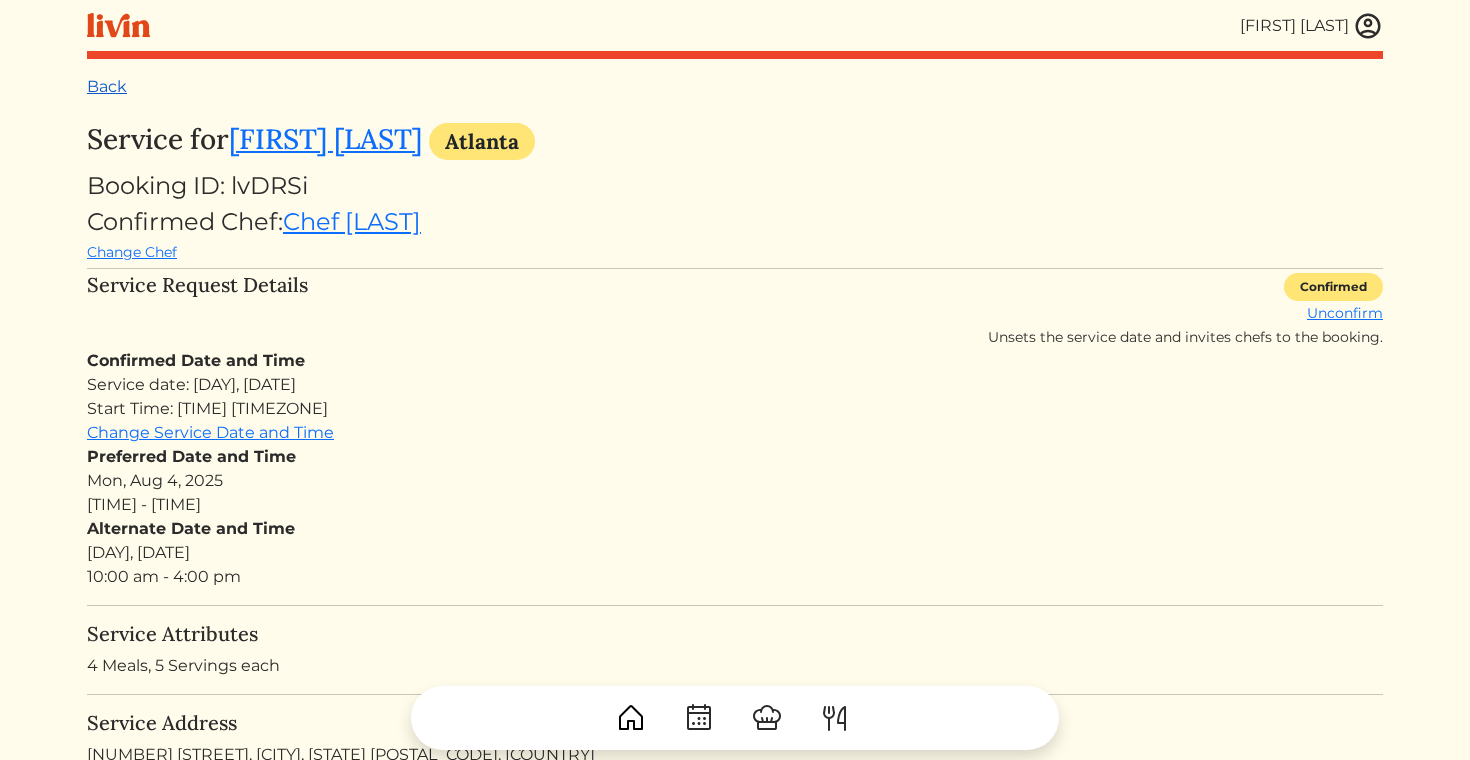 click on "Back" at bounding box center [107, 86] 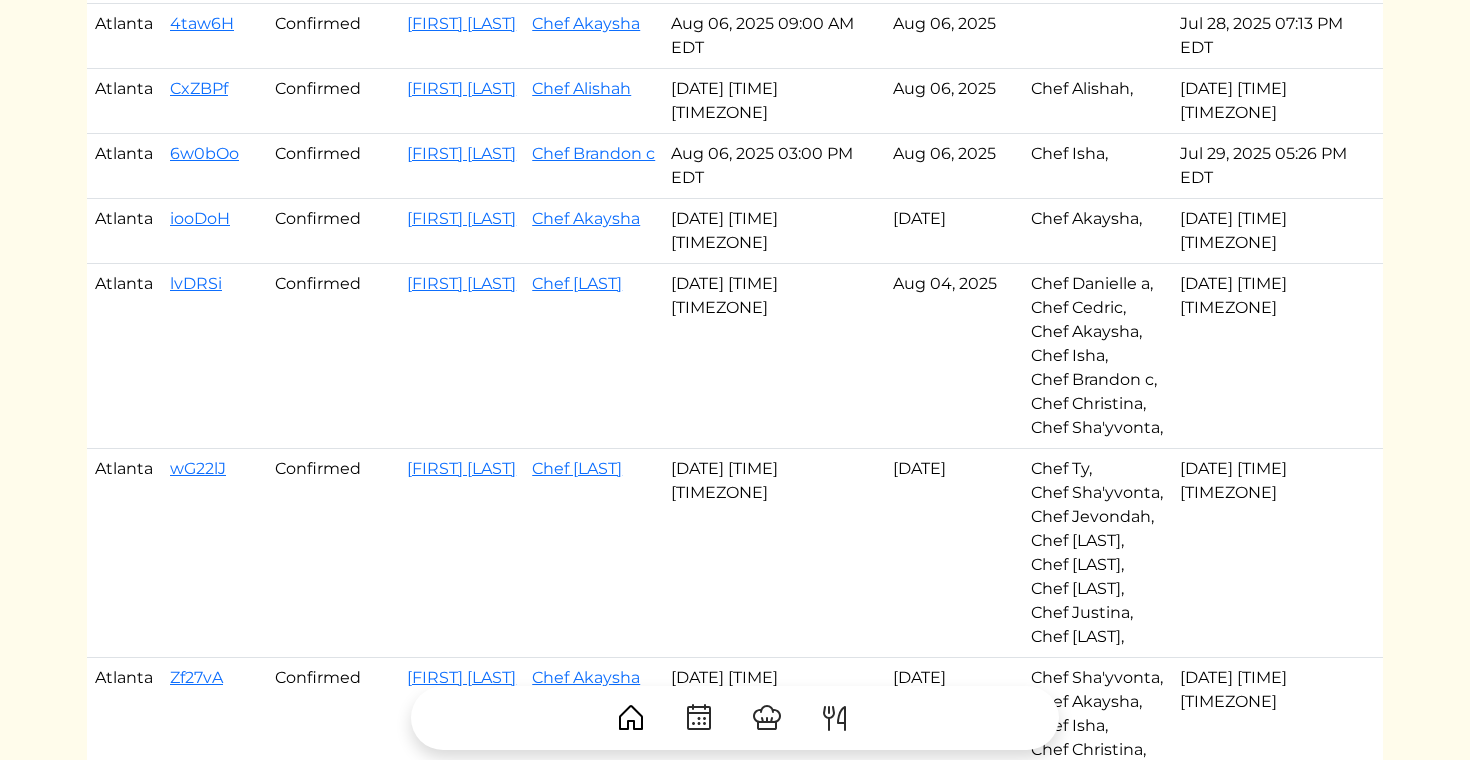 scroll, scrollTop: 209, scrollLeft: 0, axis: vertical 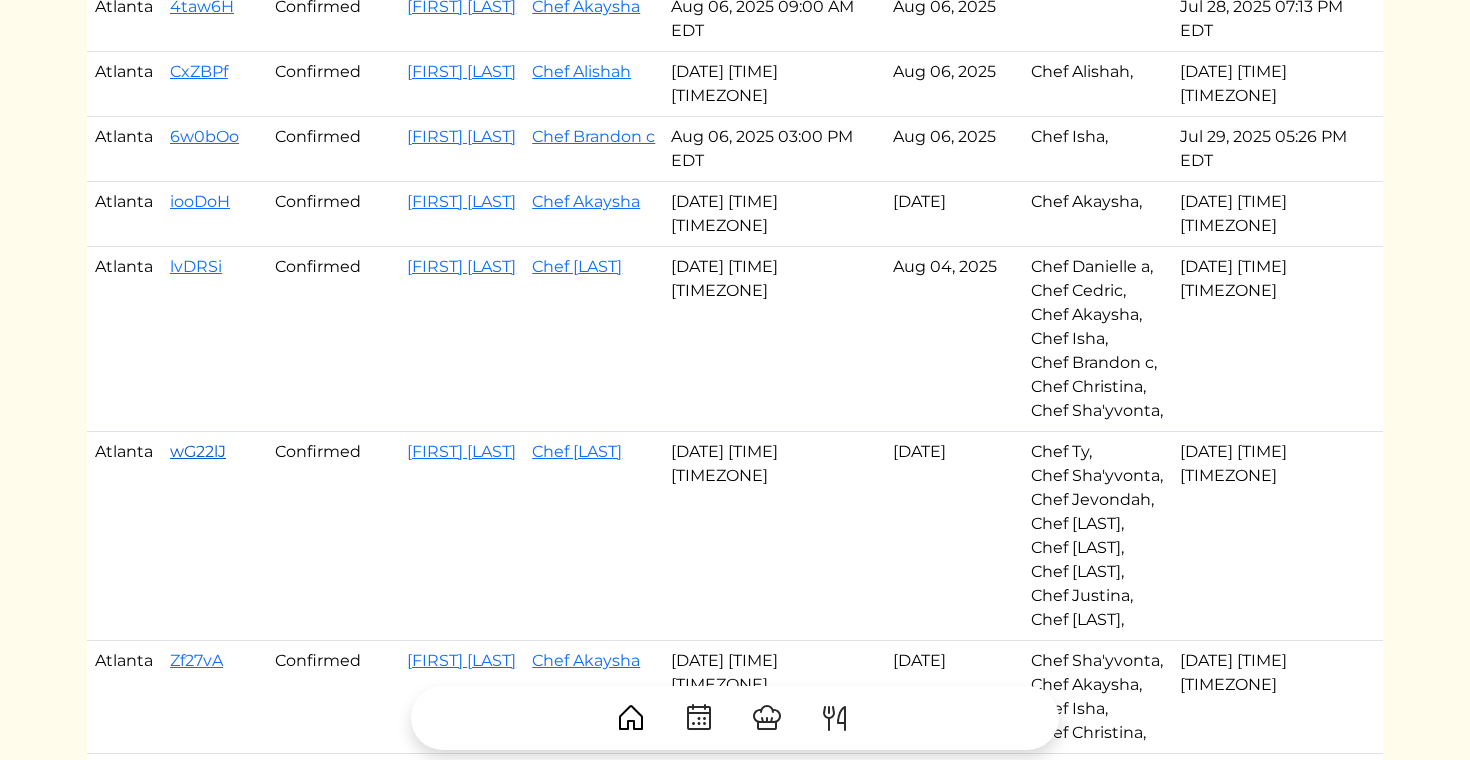 click on "wG22lJ" at bounding box center [198, 451] 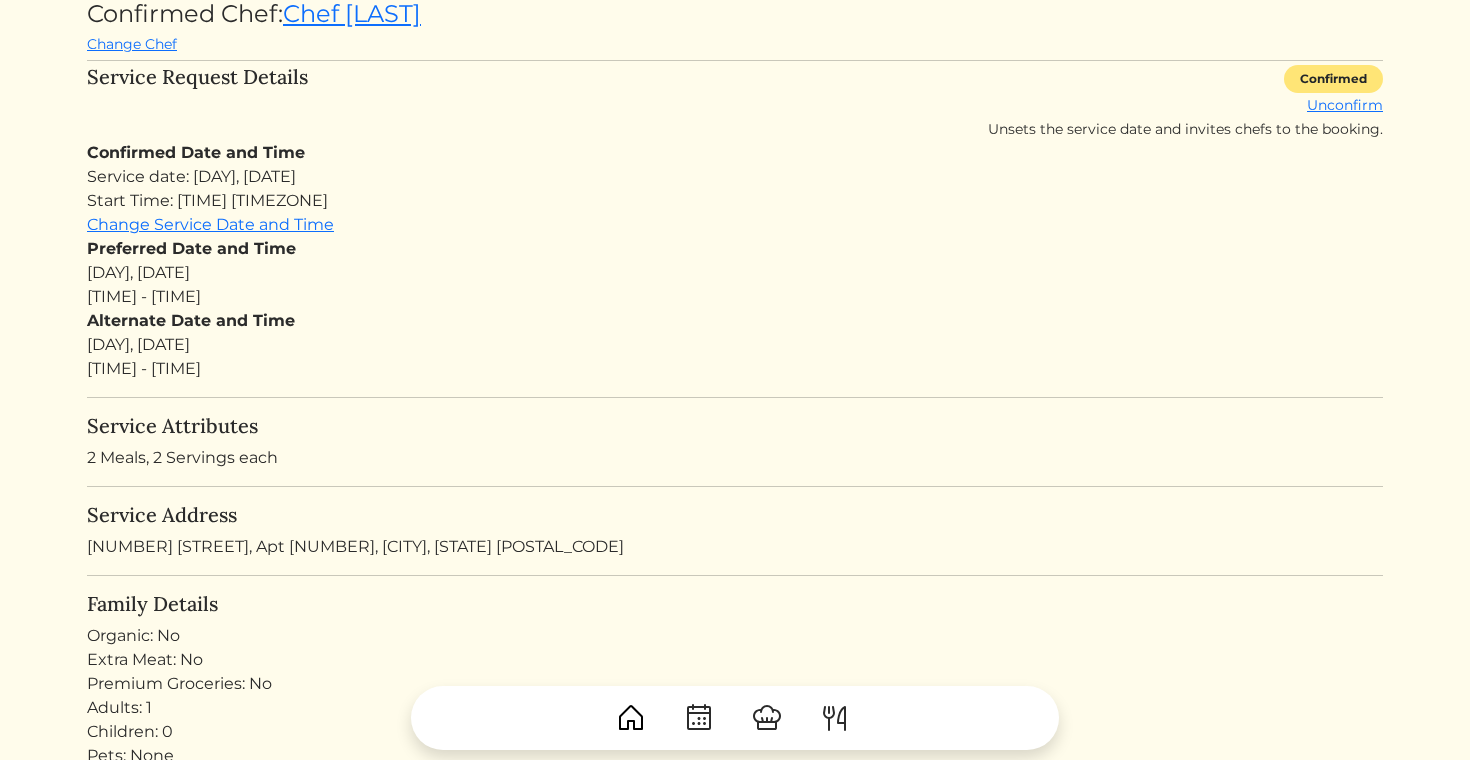 scroll, scrollTop: 234, scrollLeft: 0, axis: vertical 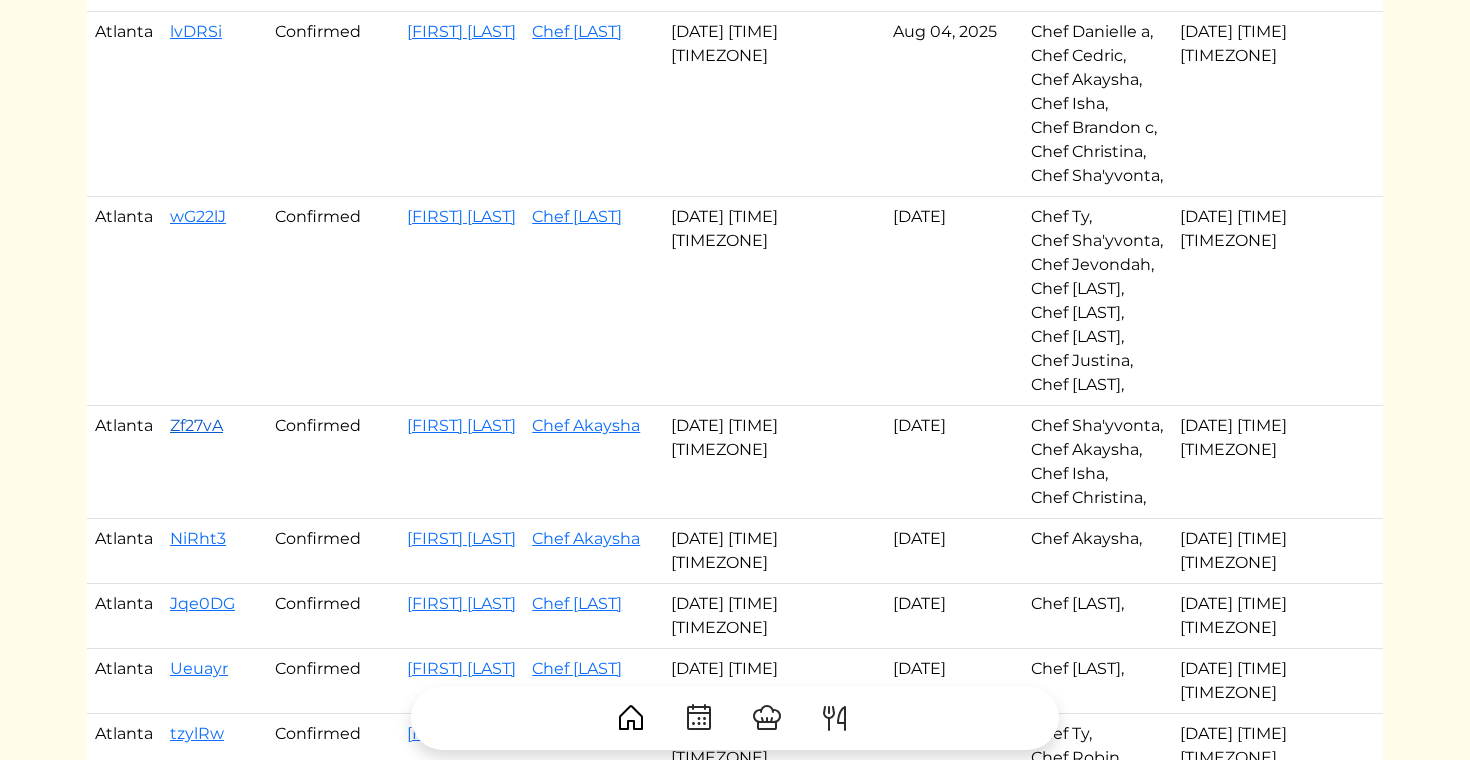 click on "Zf27vA" at bounding box center [196, 425] 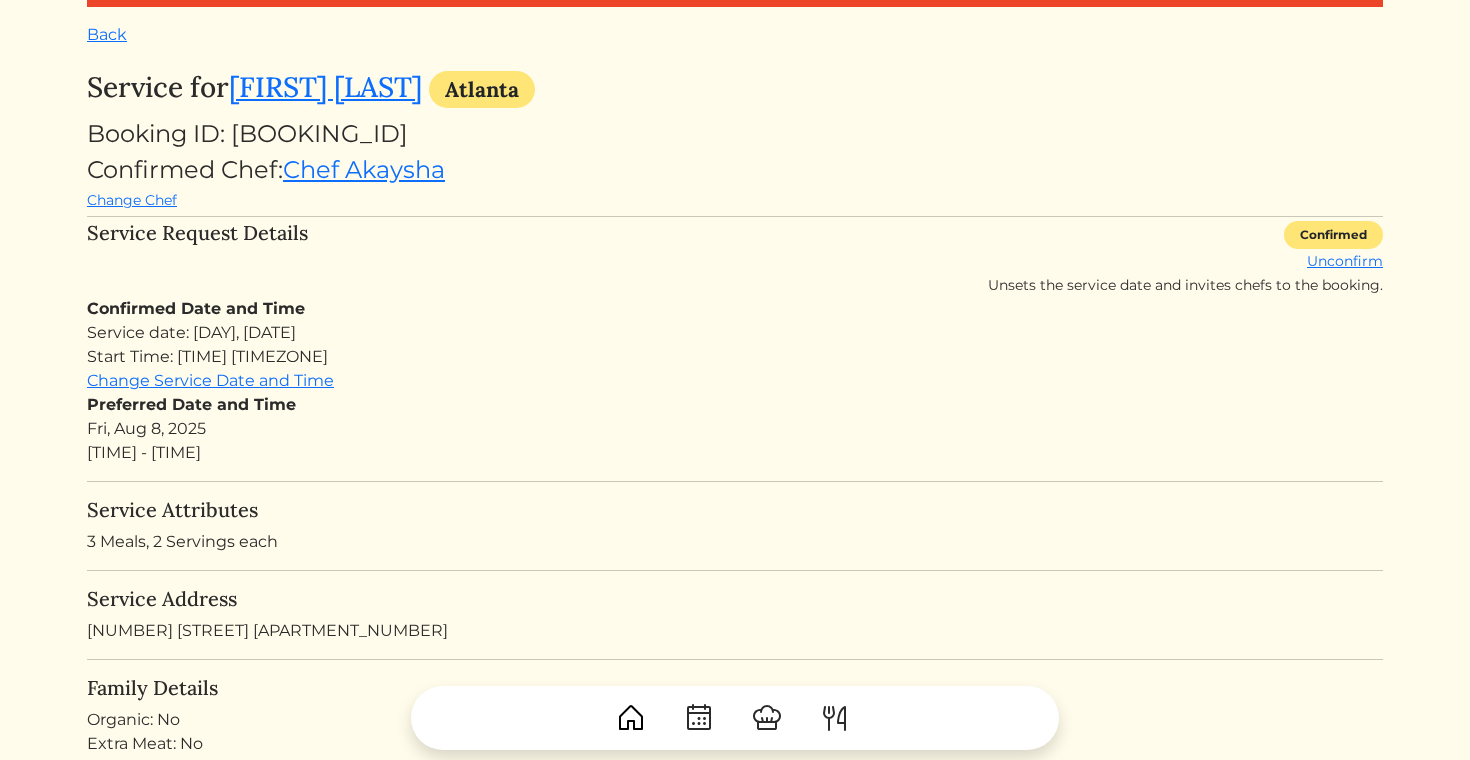 scroll, scrollTop: 60, scrollLeft: 0, axis: vertical 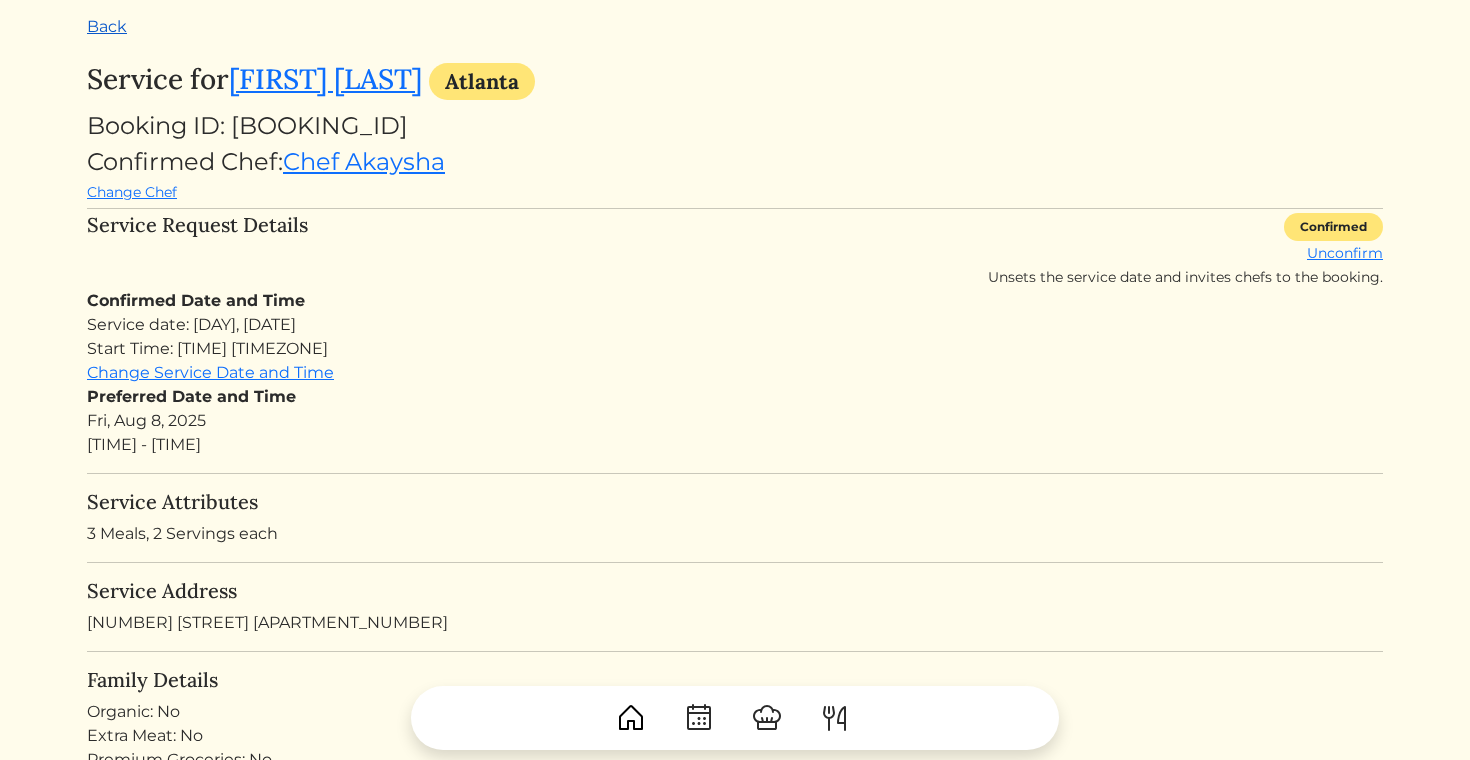 click on "Back" at bounding box center (107, 26) 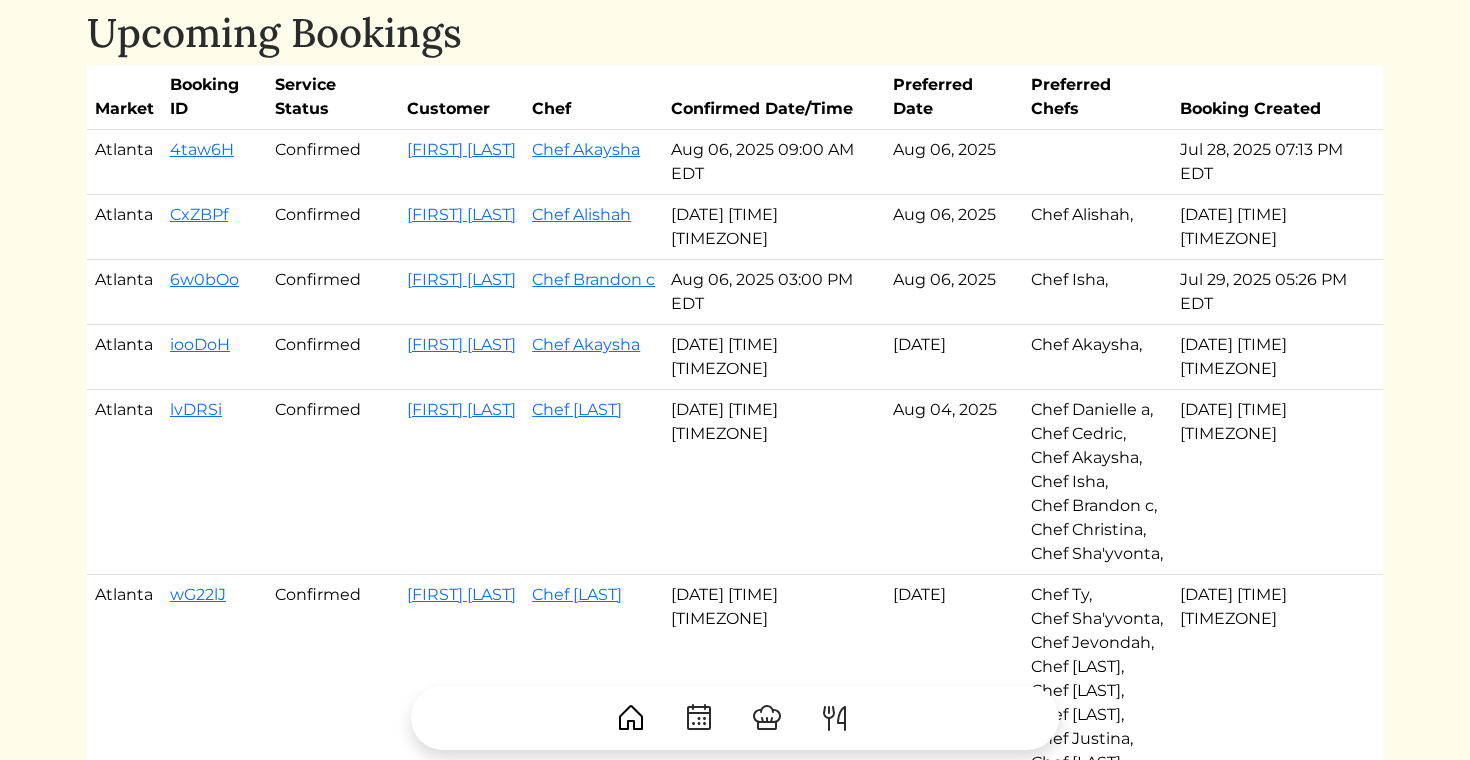 scroll, scrollTop: 0, scrollLeft: 0, axis: both 